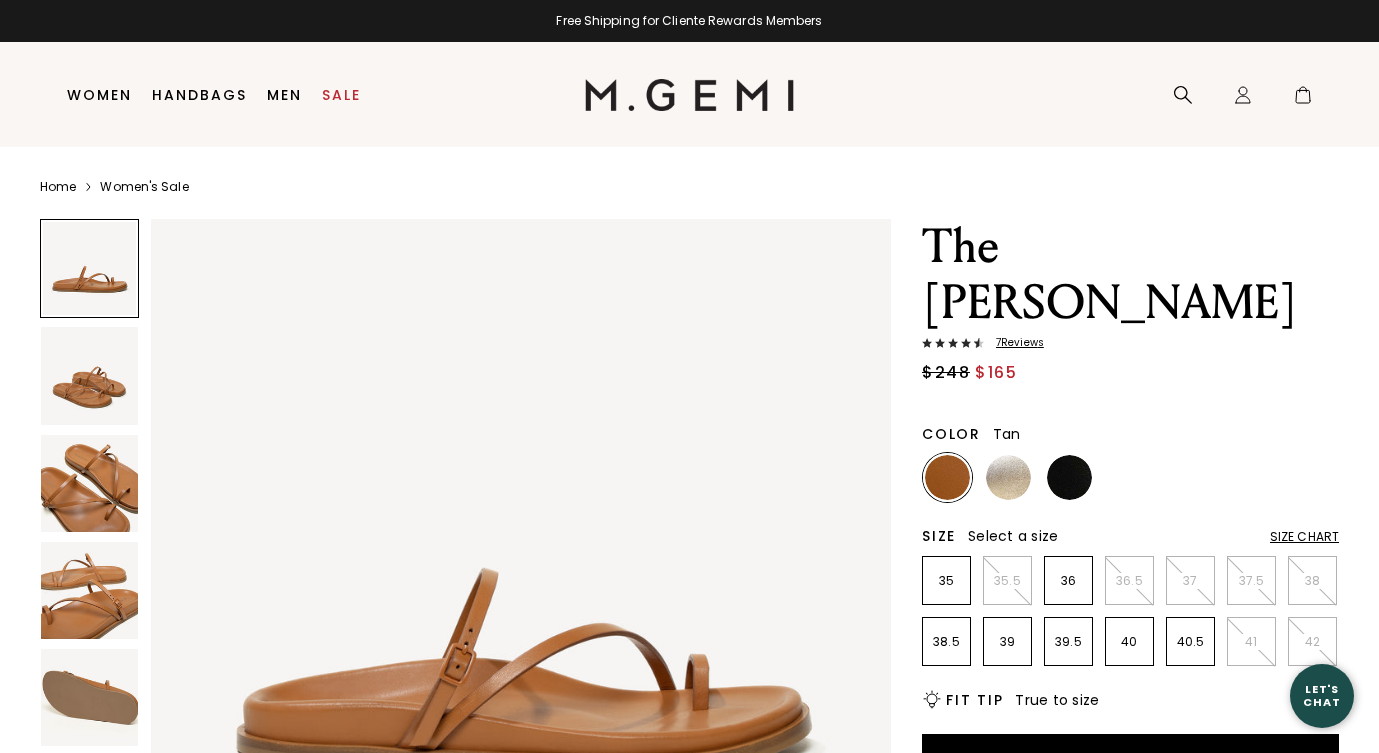 scroll, scrollTop: 0, scrollLeft: 0, axis: both 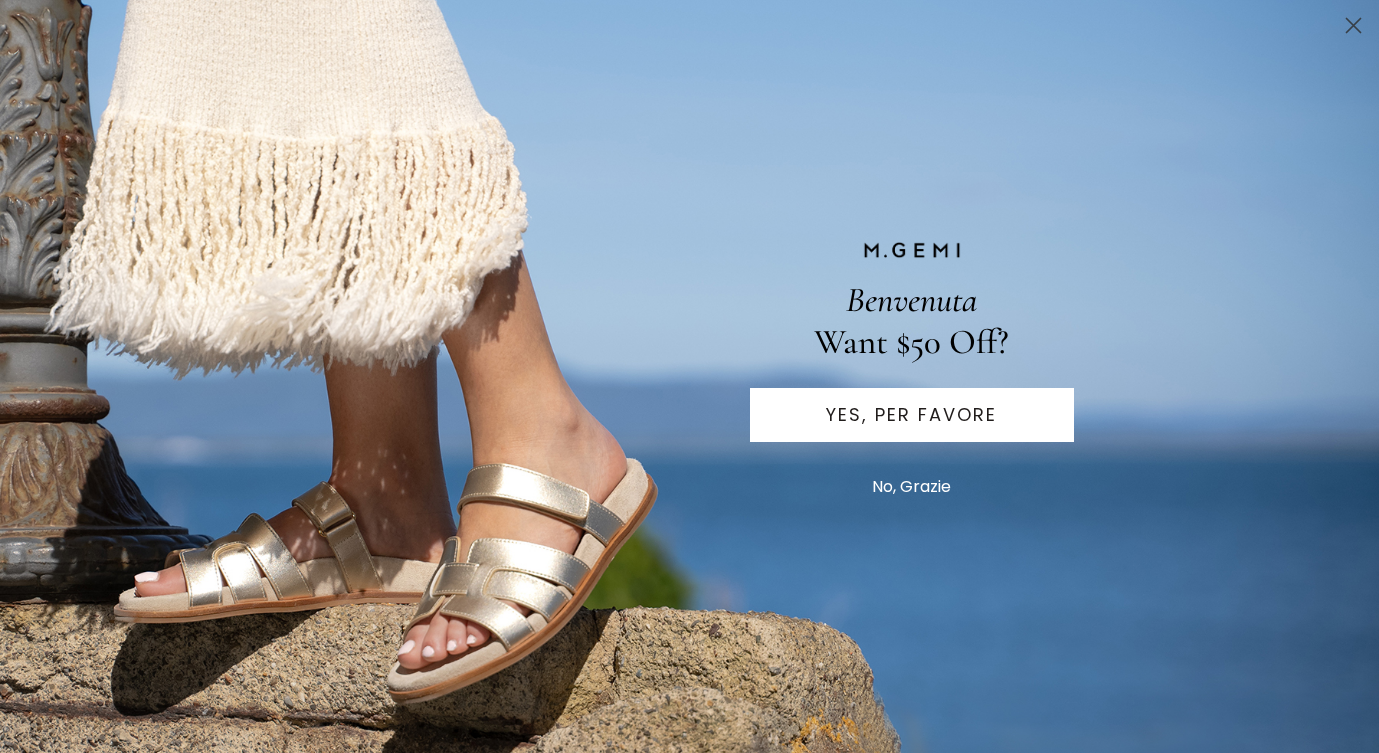click on "No, Grazie" at bounding box center (911, 487) 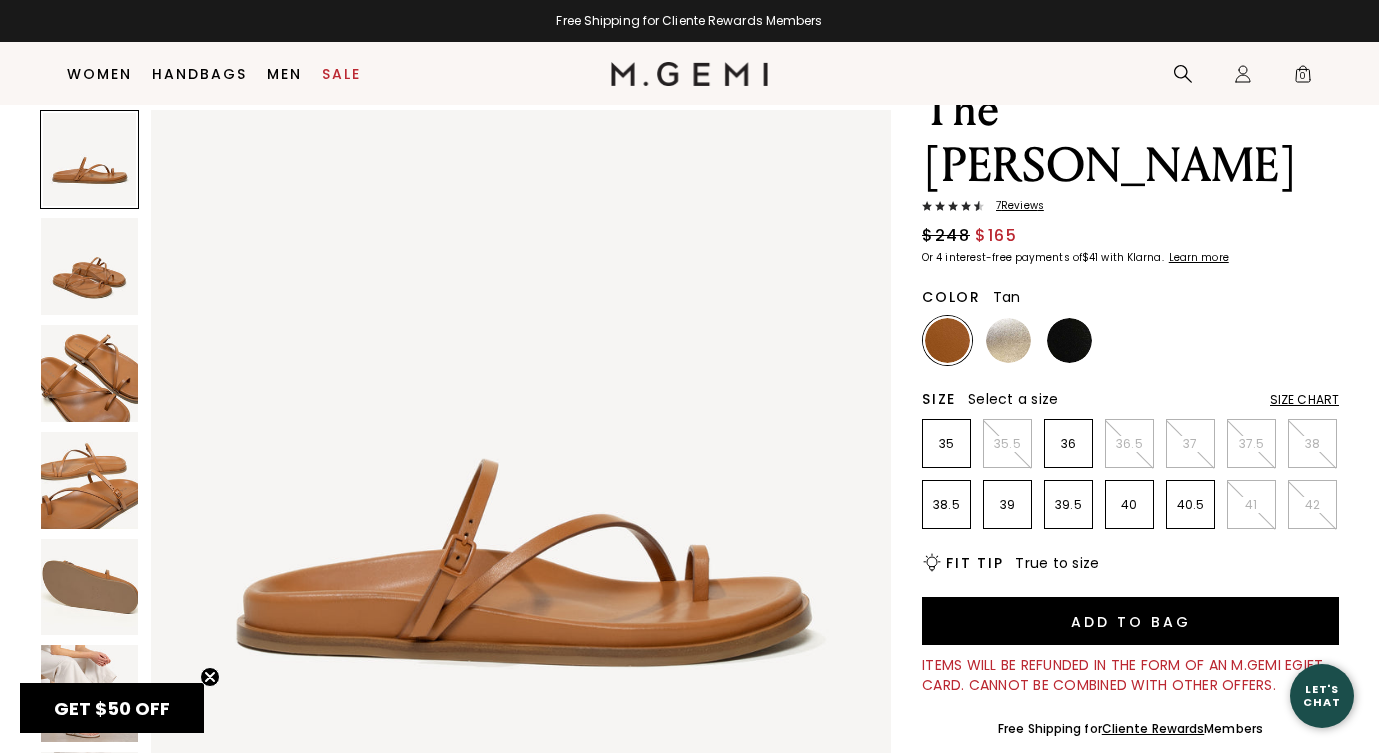 scroll, scrollTop: 51, scrollLeft: 0, axis: vertical 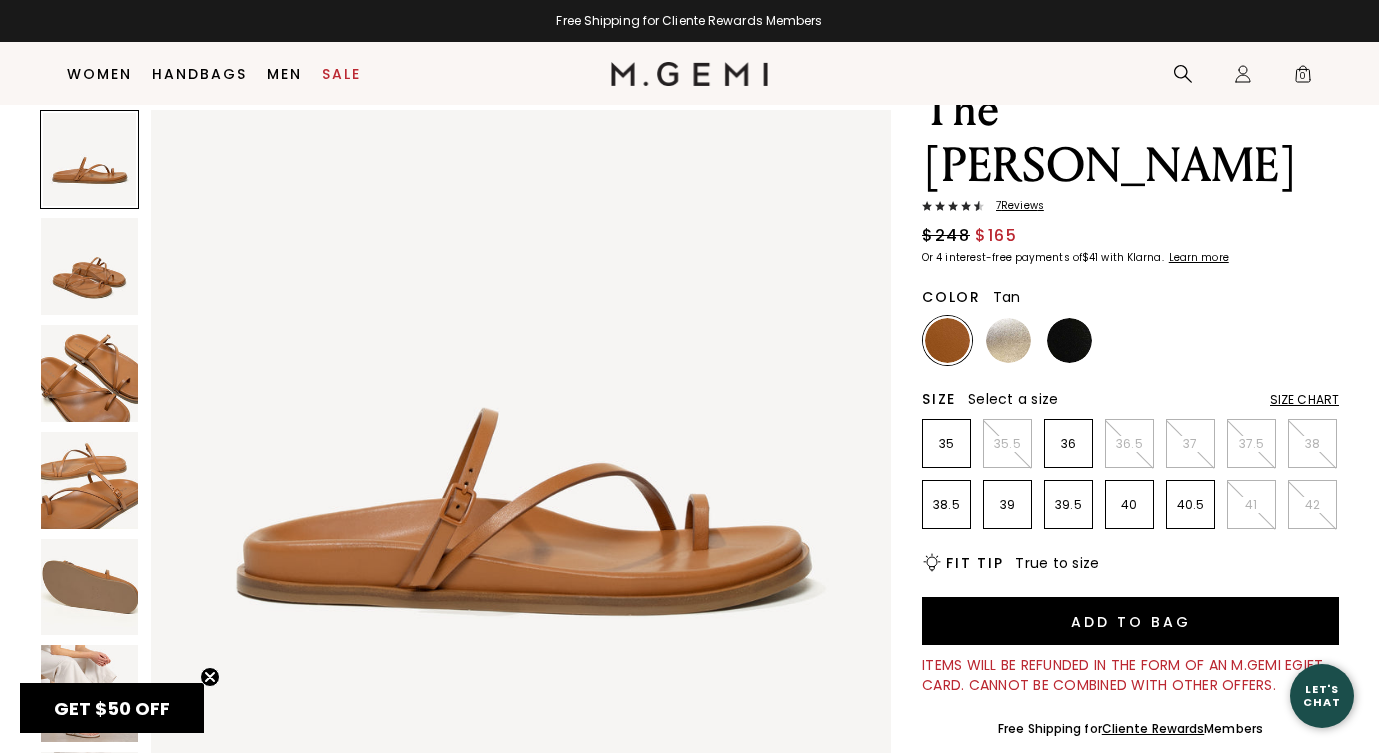 click at bounding box center [89, 373] 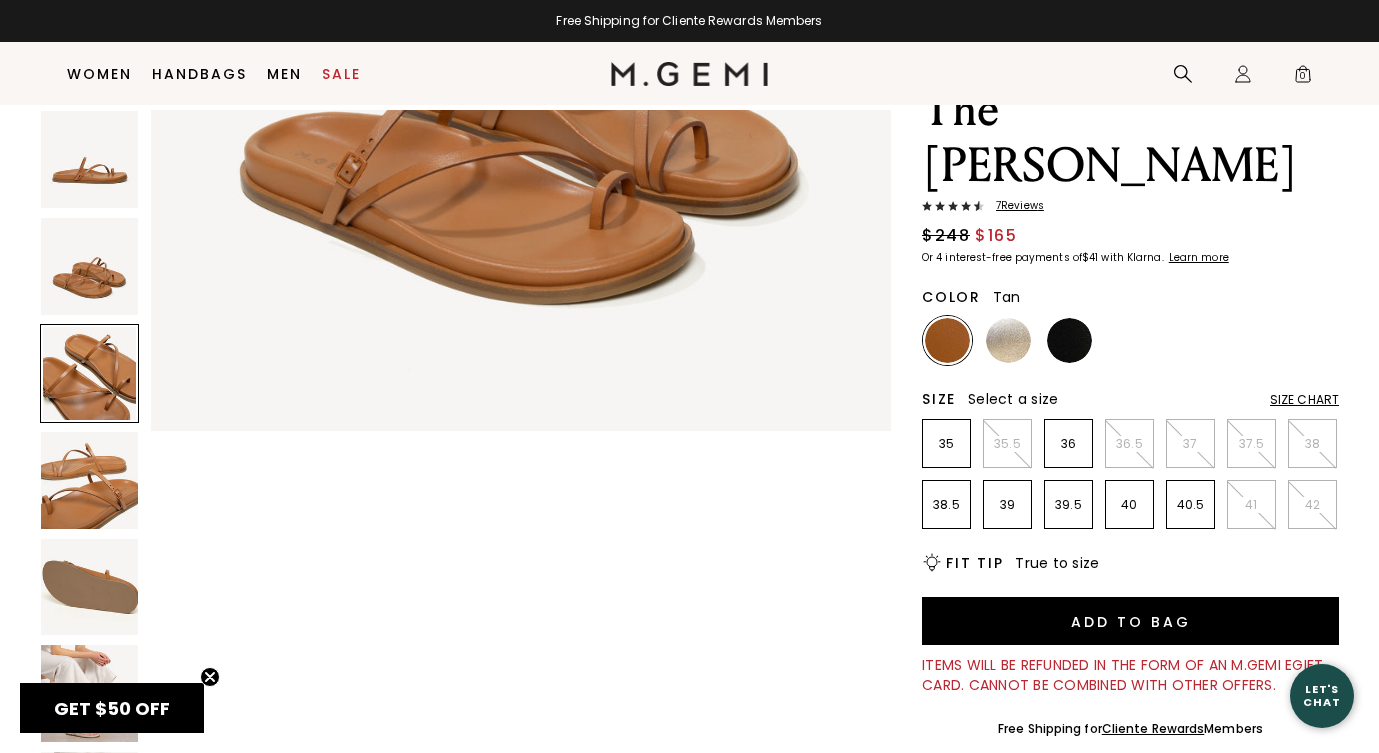 scroll, scrollTop: 1520, scrollLeft: 0, axis: vertical 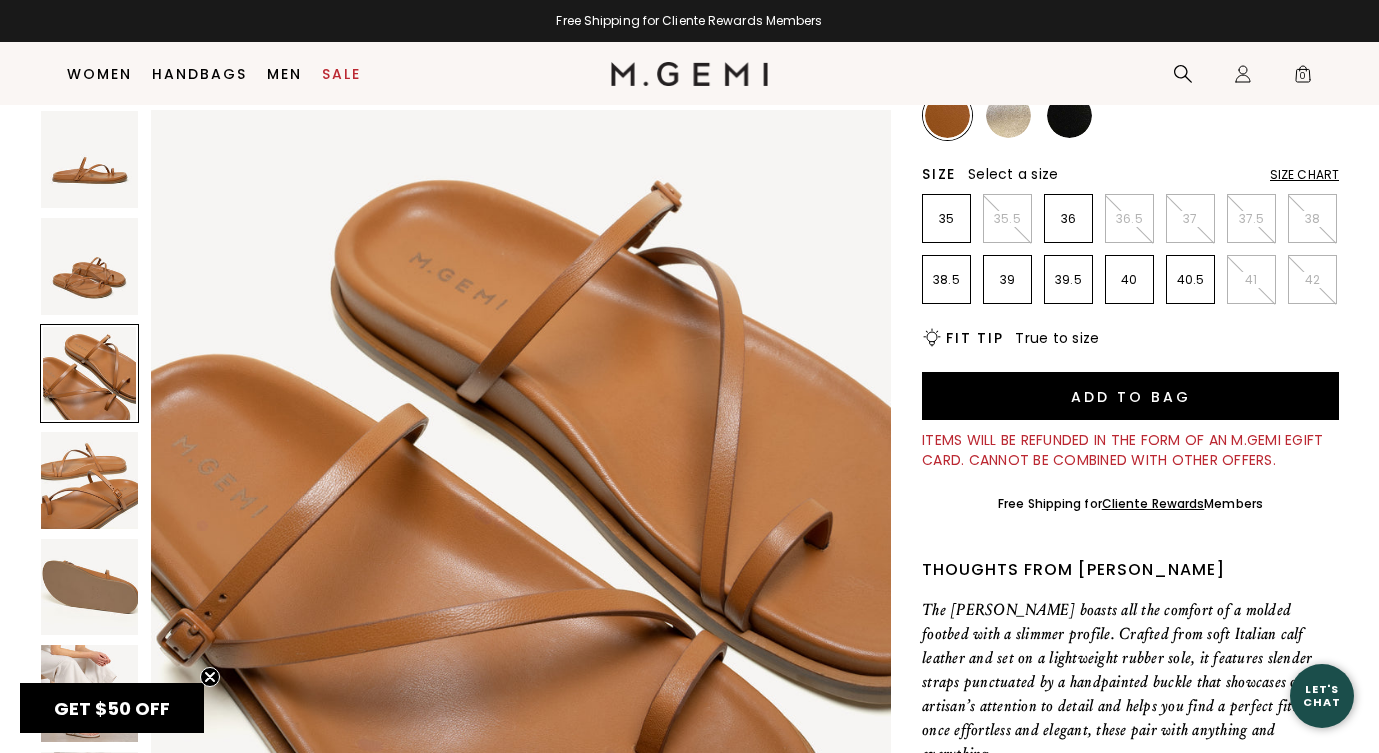 click at bounding box center (89, 693) 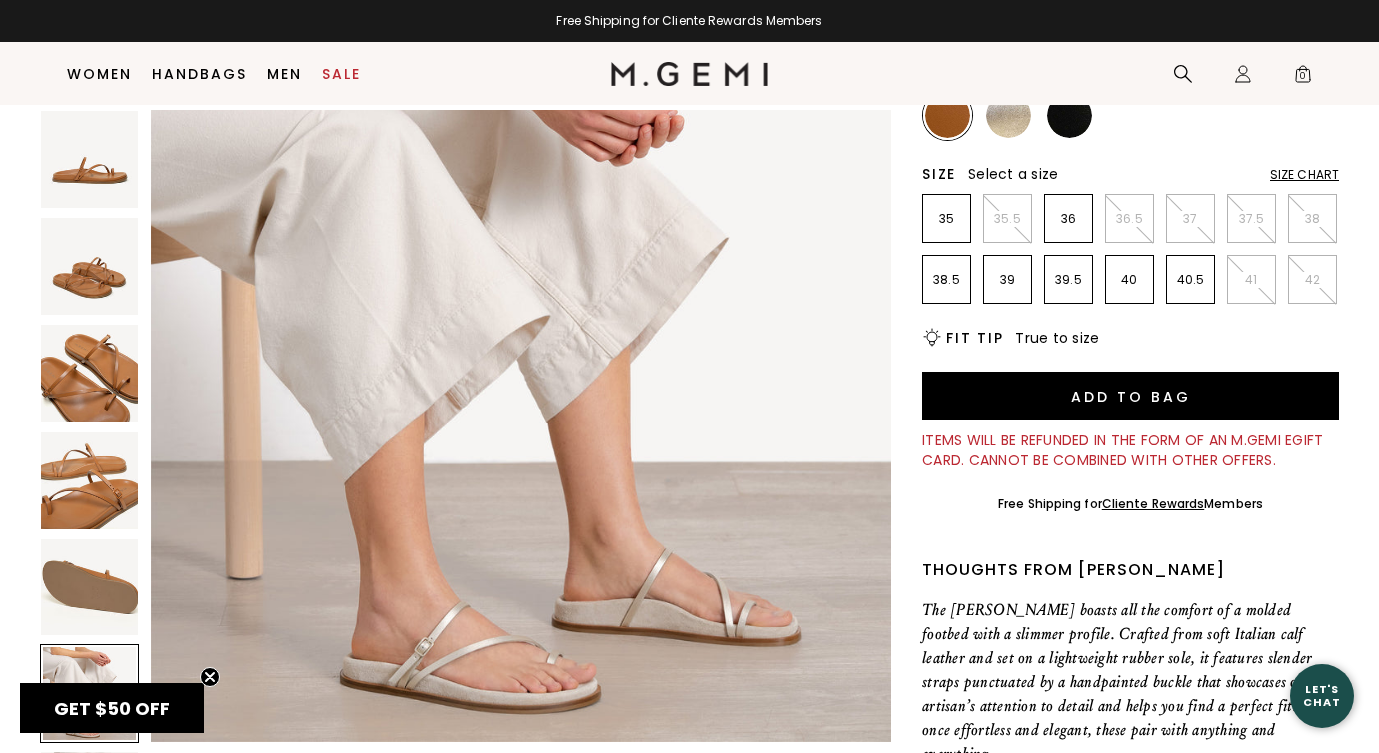 scroll, scrollTop: 3903, scrollLeft: 0, axis: vertical 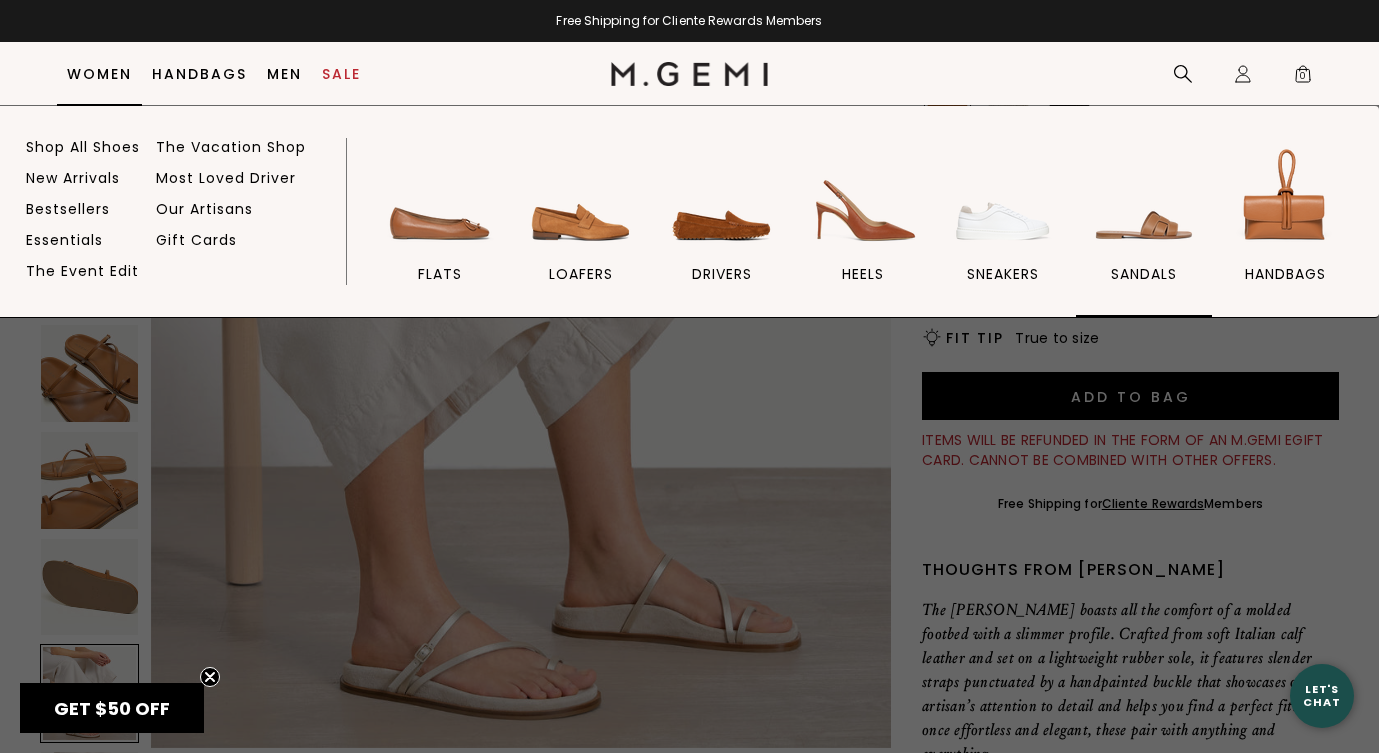 click at bounding box center [1144, 199] 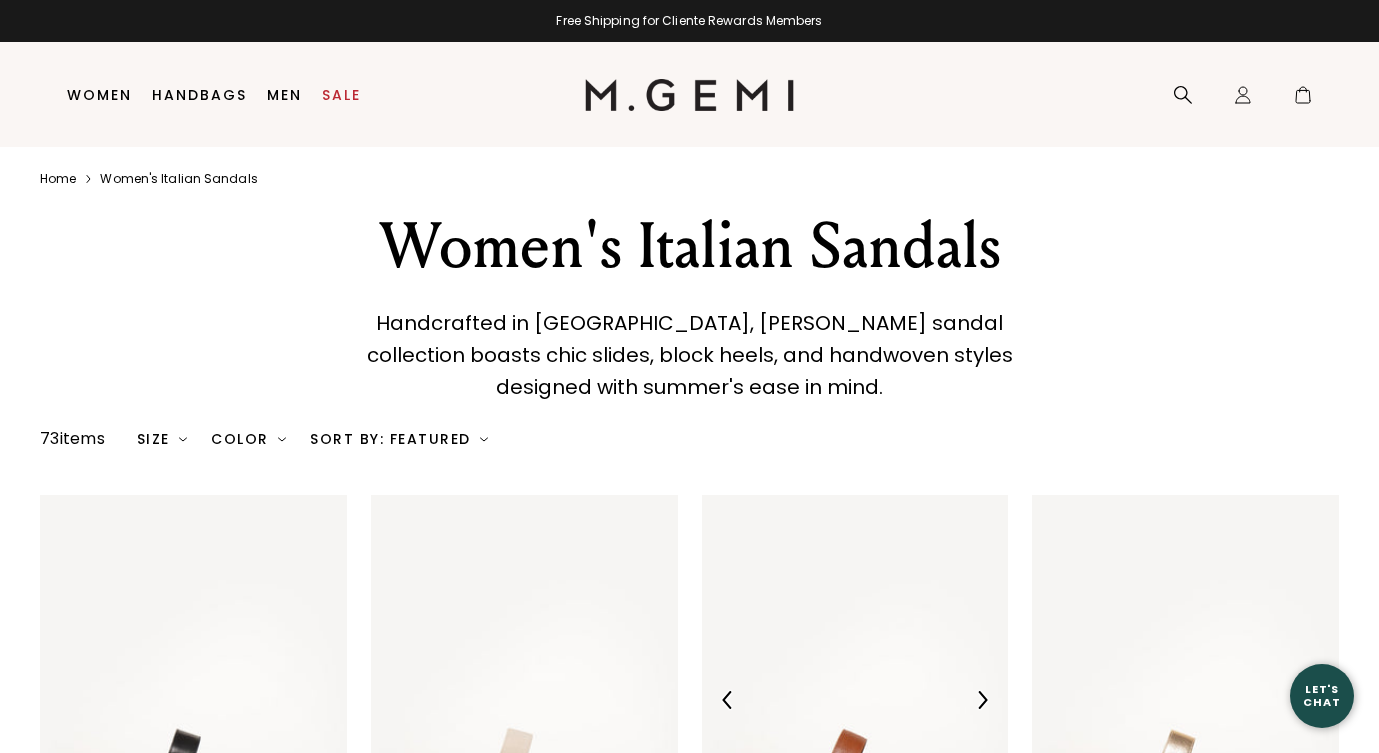 scroll, scrollTop: 0, scrollLeft: 0, axis: both 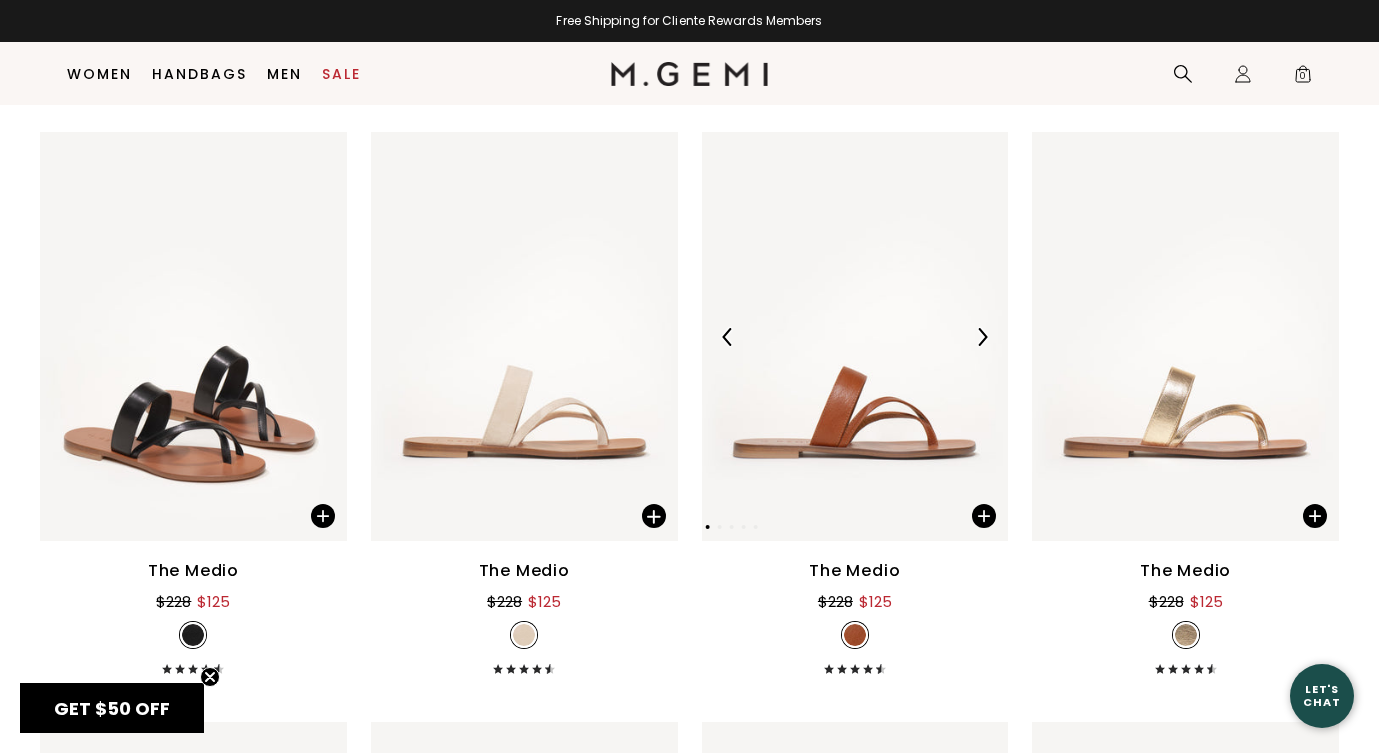 click at bounding box center [855, 336] 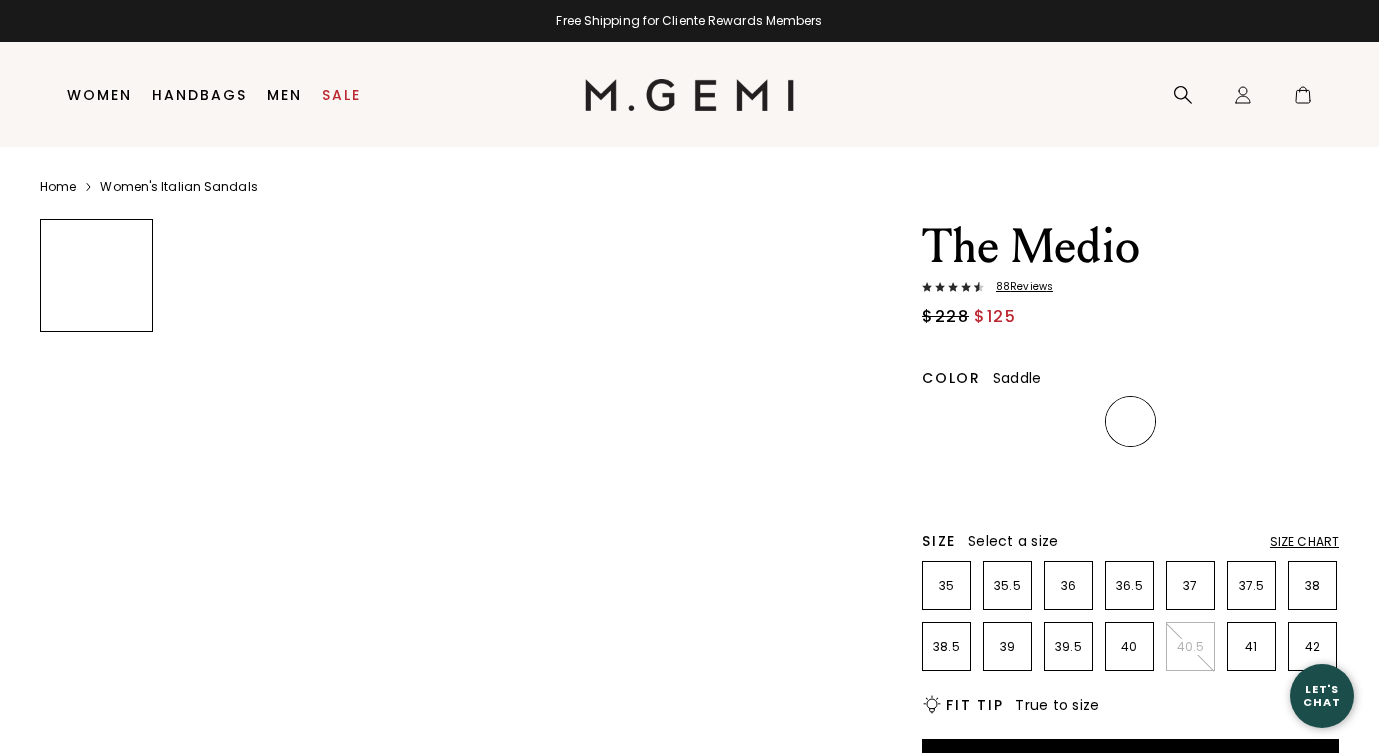 scroll, scrollTop: 0, scrollLeft: 0, axis: both 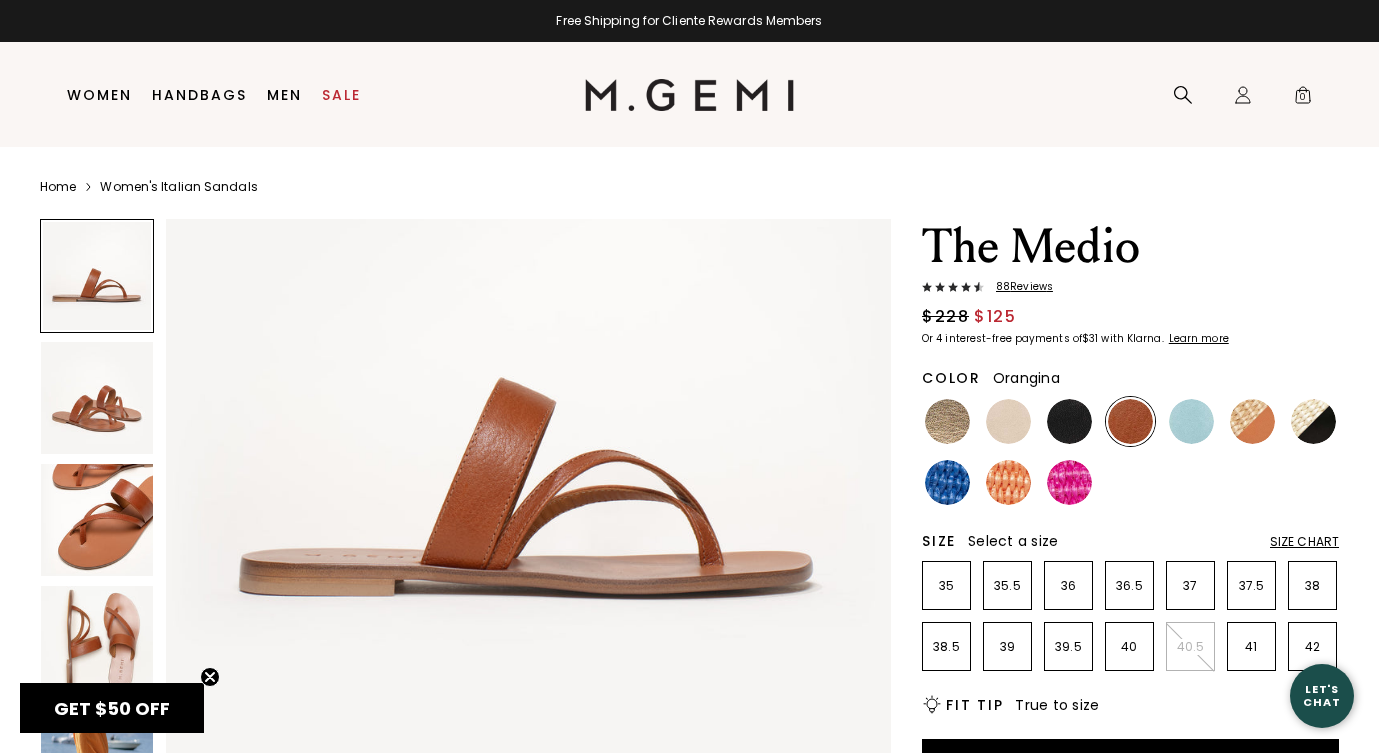 click at bounding box center (1008, 482) 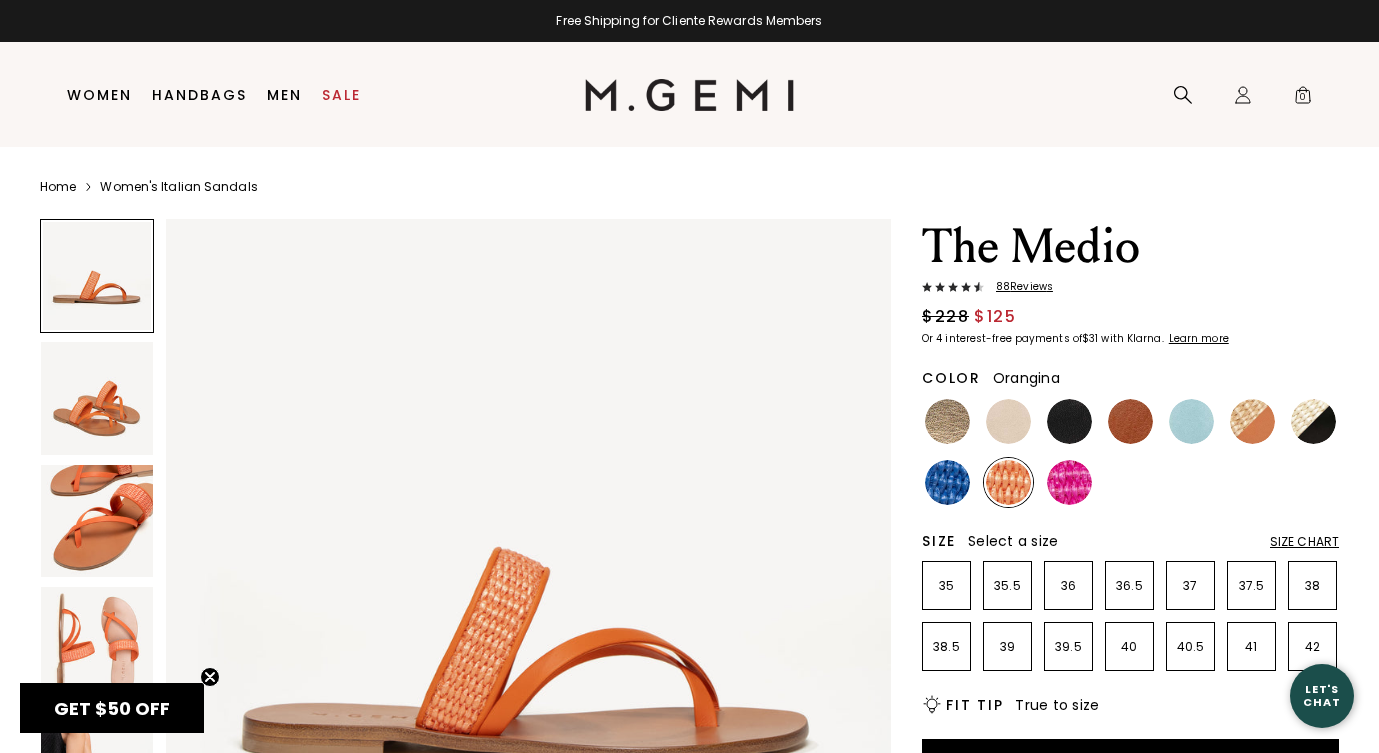 scroll, scrollTop: 0, scrollLeft: 0, axis: both 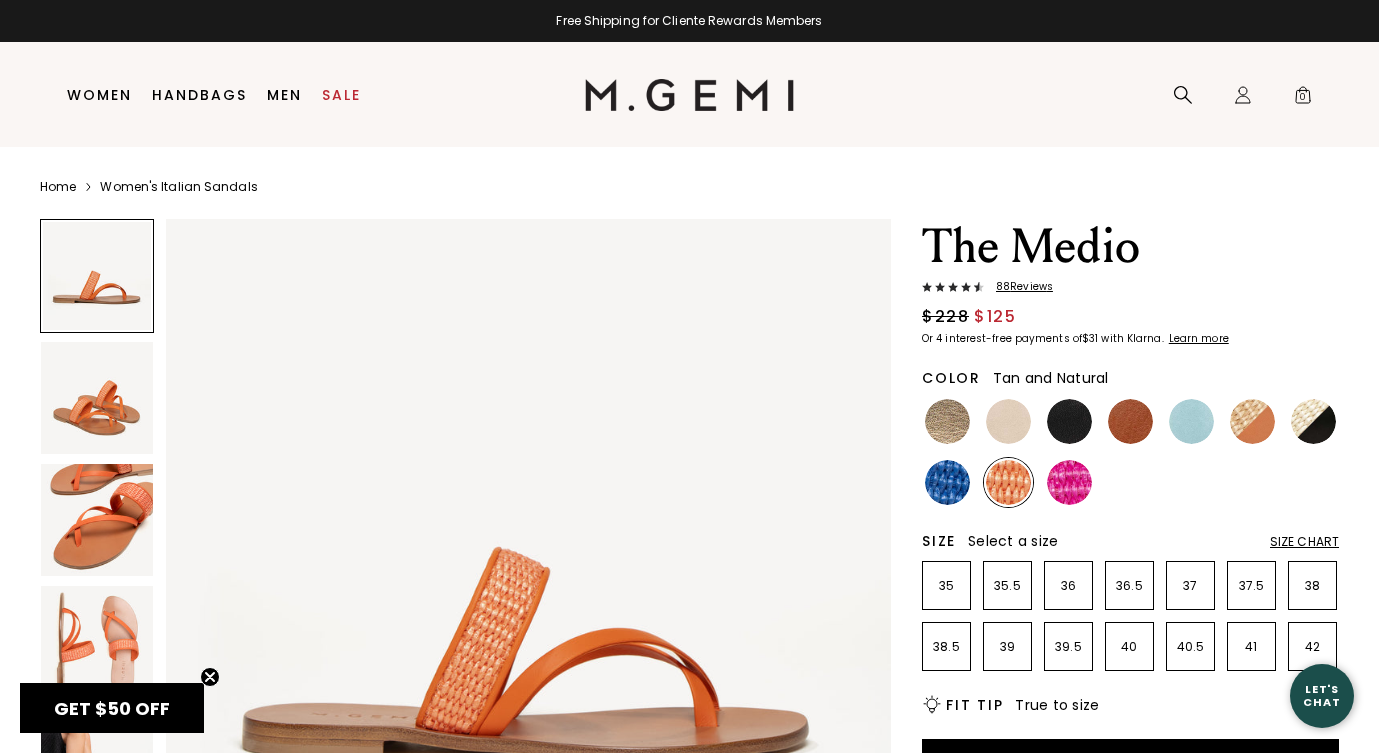 click at bounding box center (1252, 421) 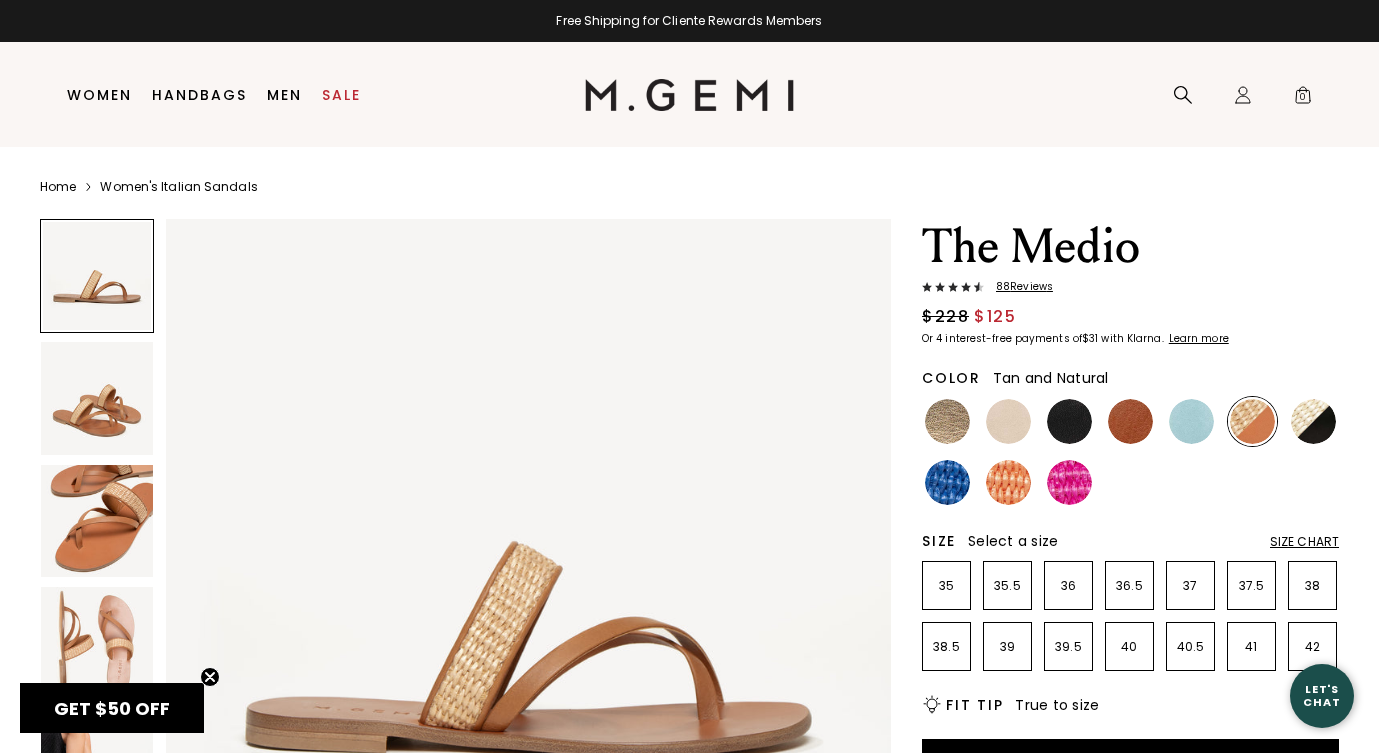 scroll, scrollTop: 0, scrollLeft: 0, axis: both 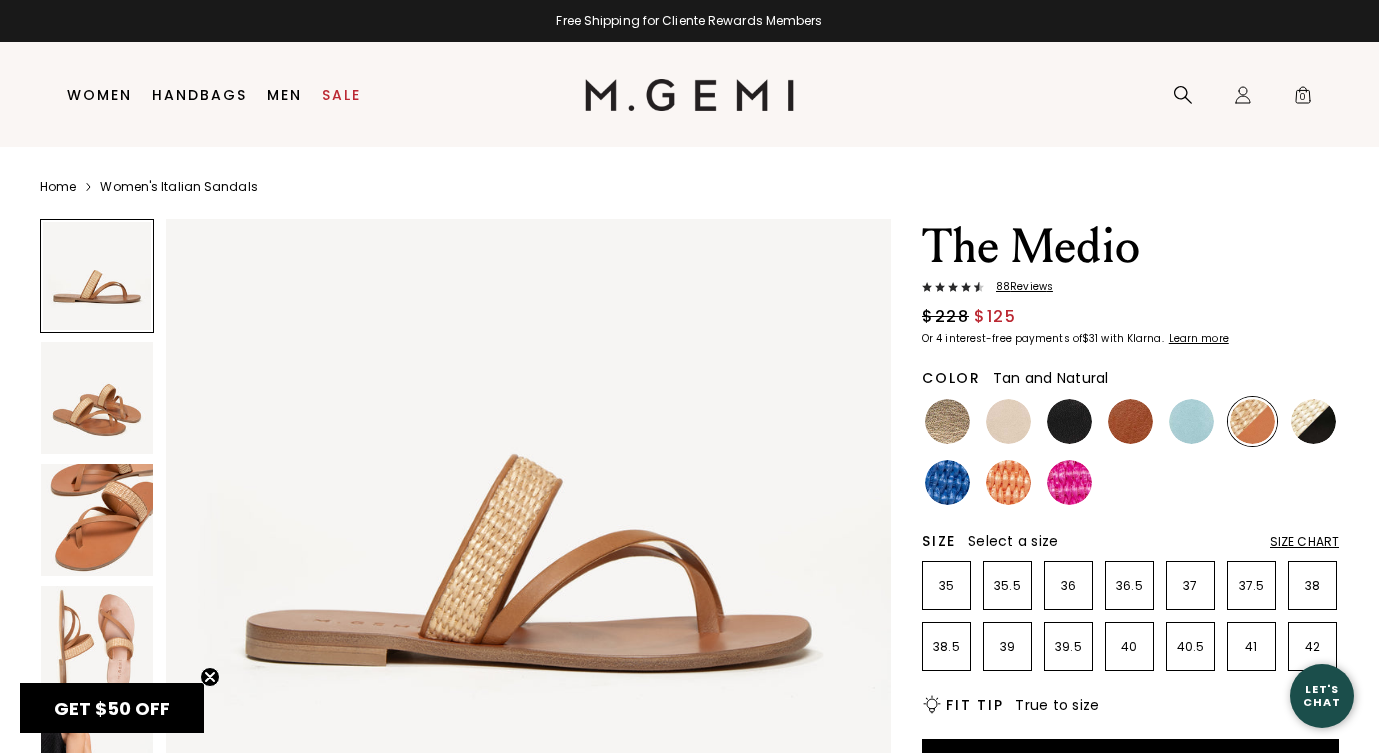 click at bounding box center (97, 398) 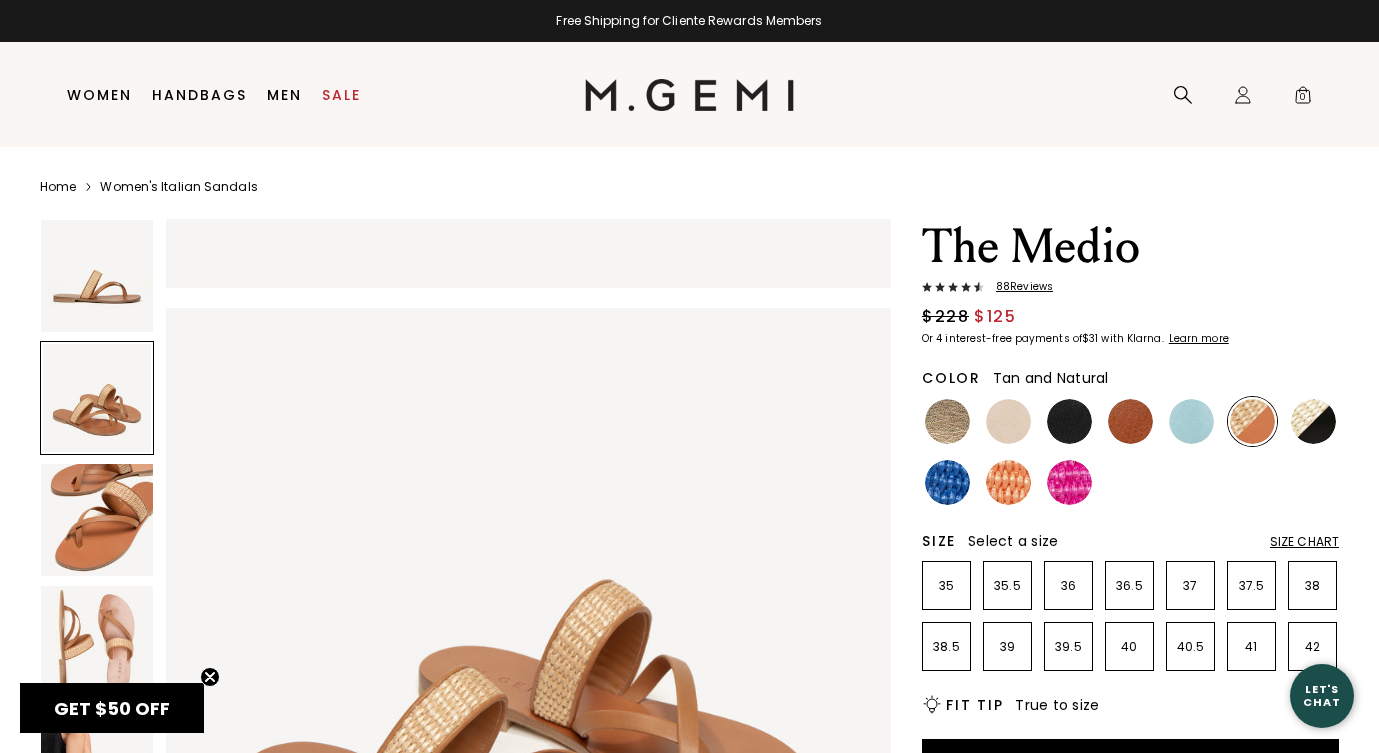 scroll, scrollTop: 745, scrollLeft: 0, axis: vertical 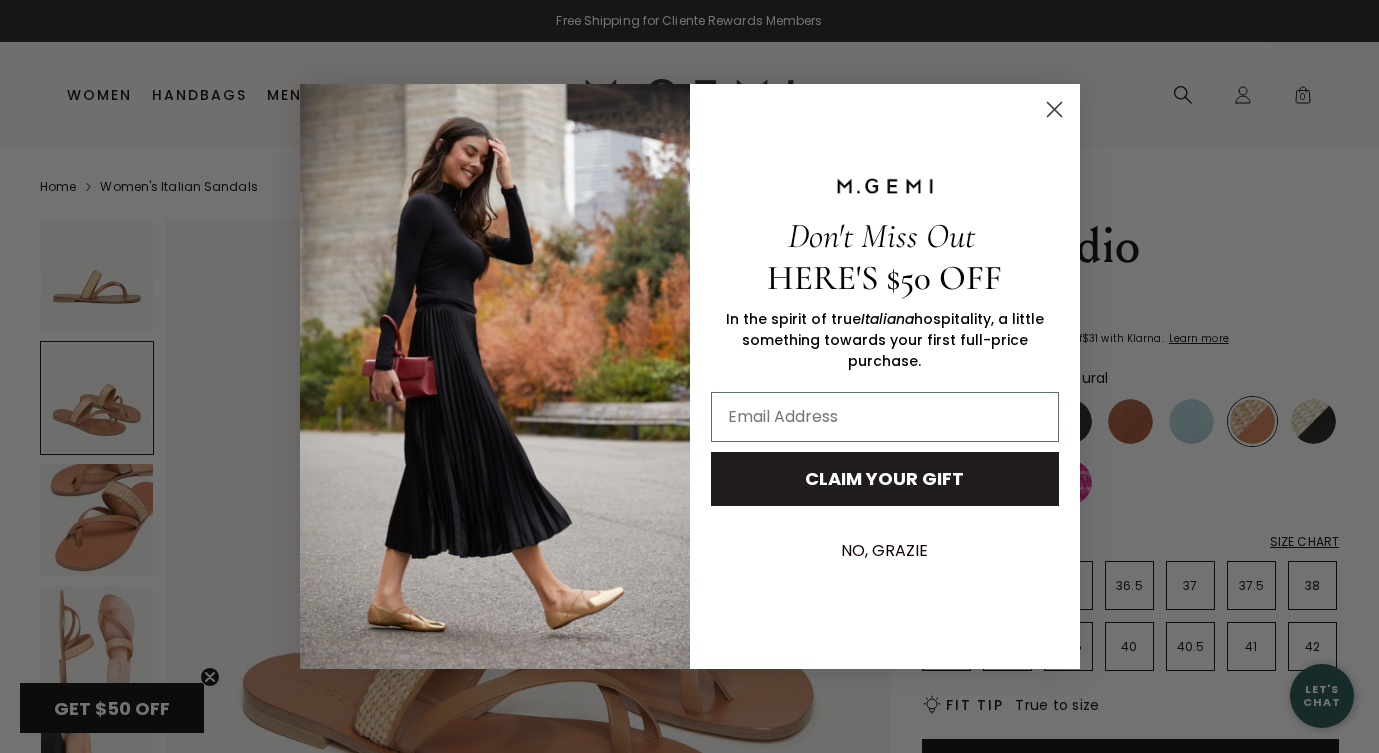 click 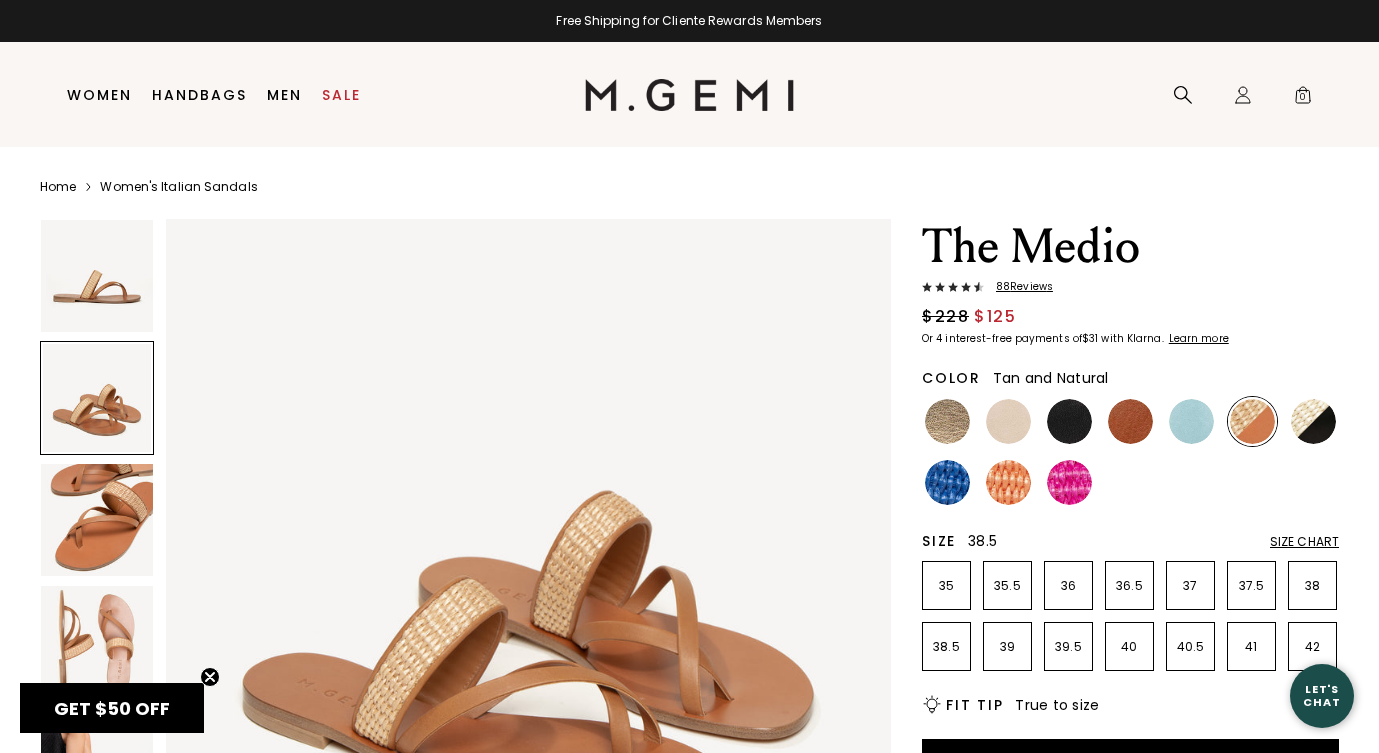 click on "38.5" at bounding box center [946, 647] 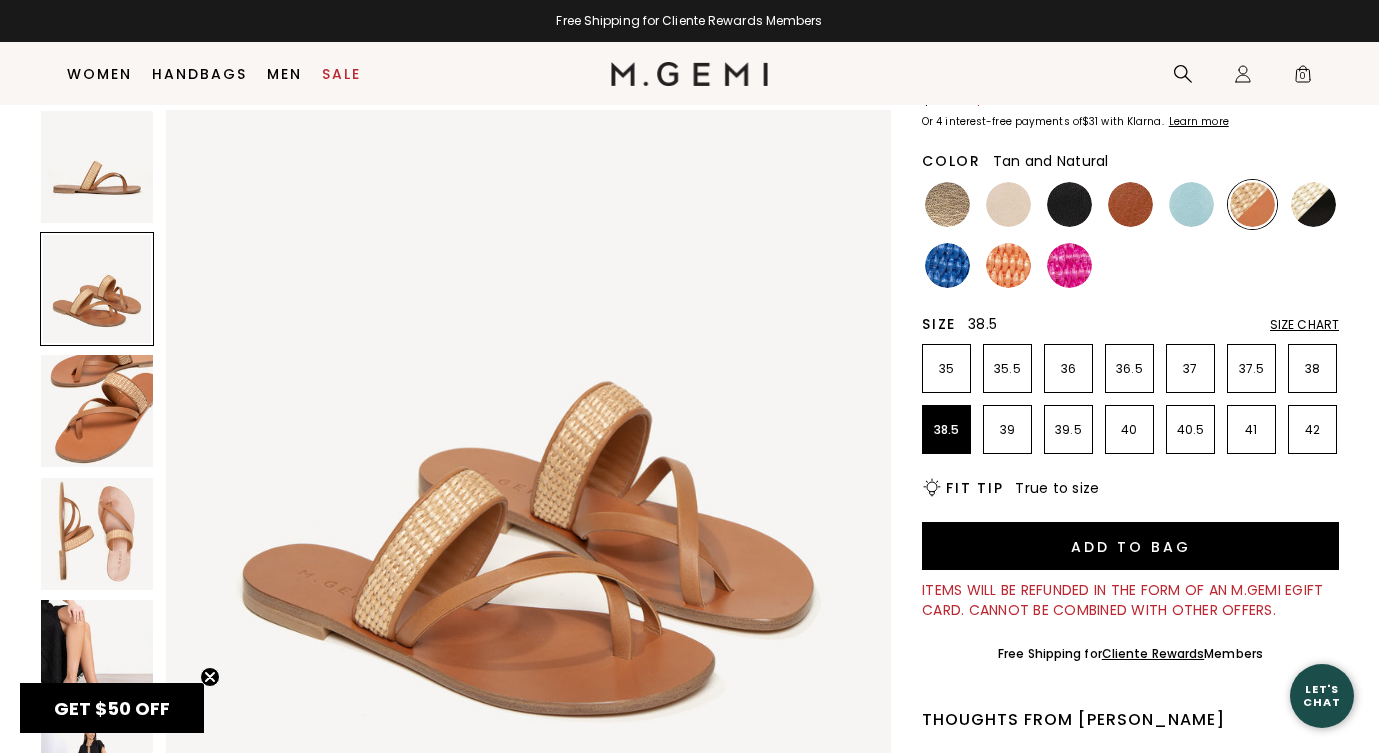 scroll, scrollTop: 173, scrollLeft: 0, axis: vertical 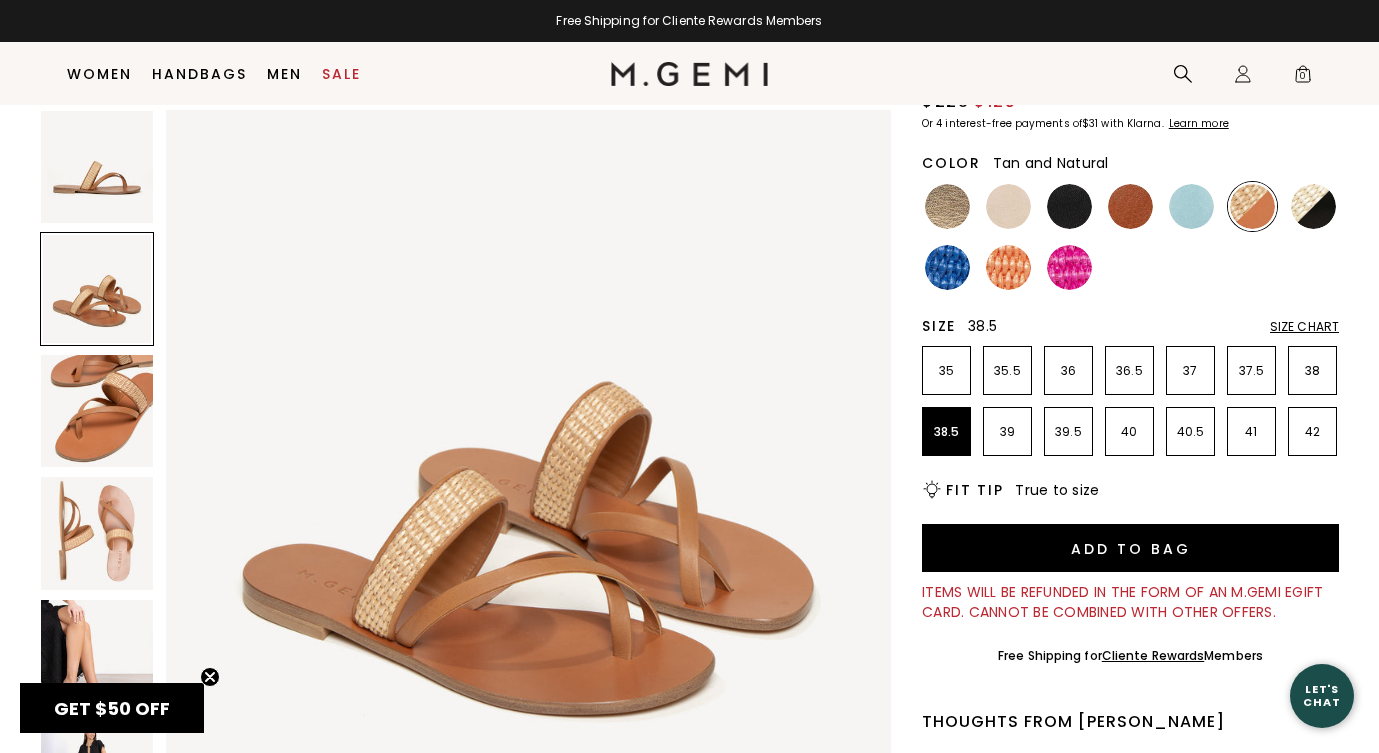 click at bounding box center (97, 656) 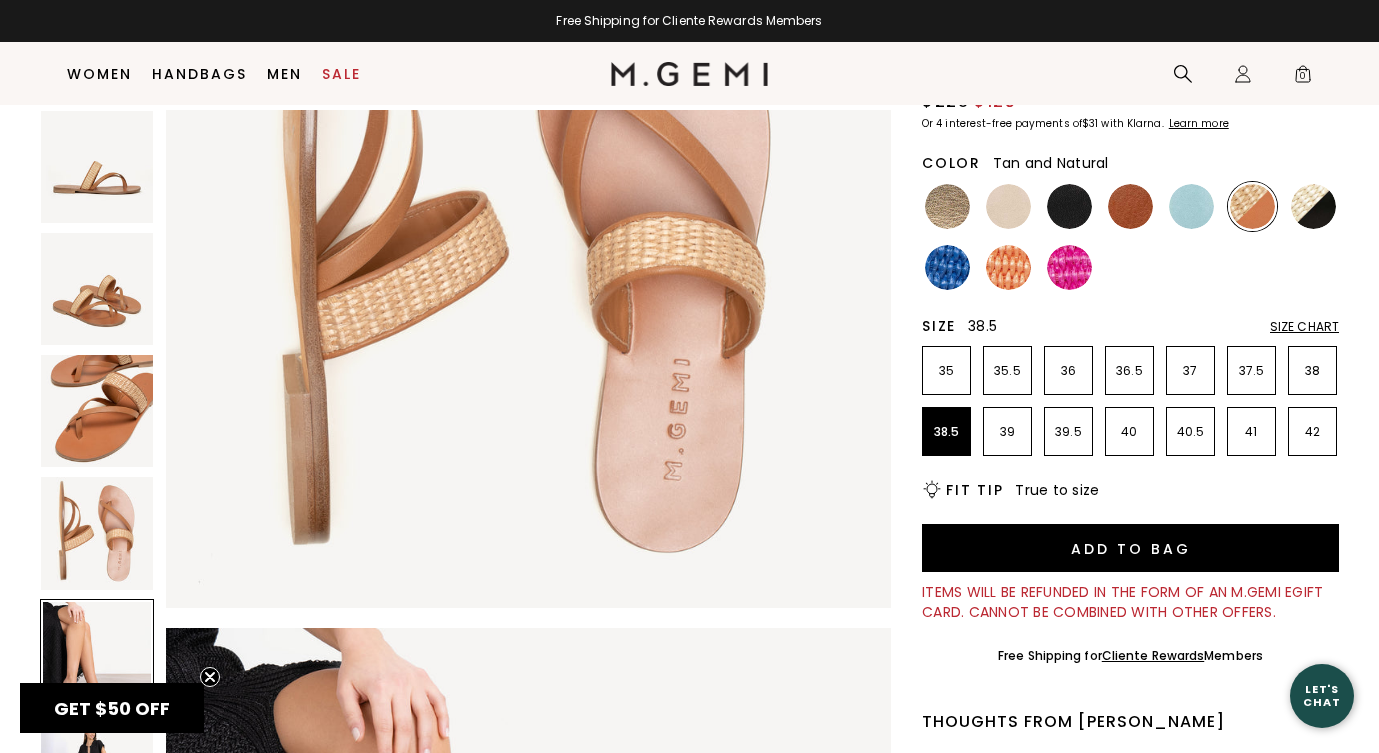 scroll, scrollTop: 2979, scrollLeft: 0, axis: vertical 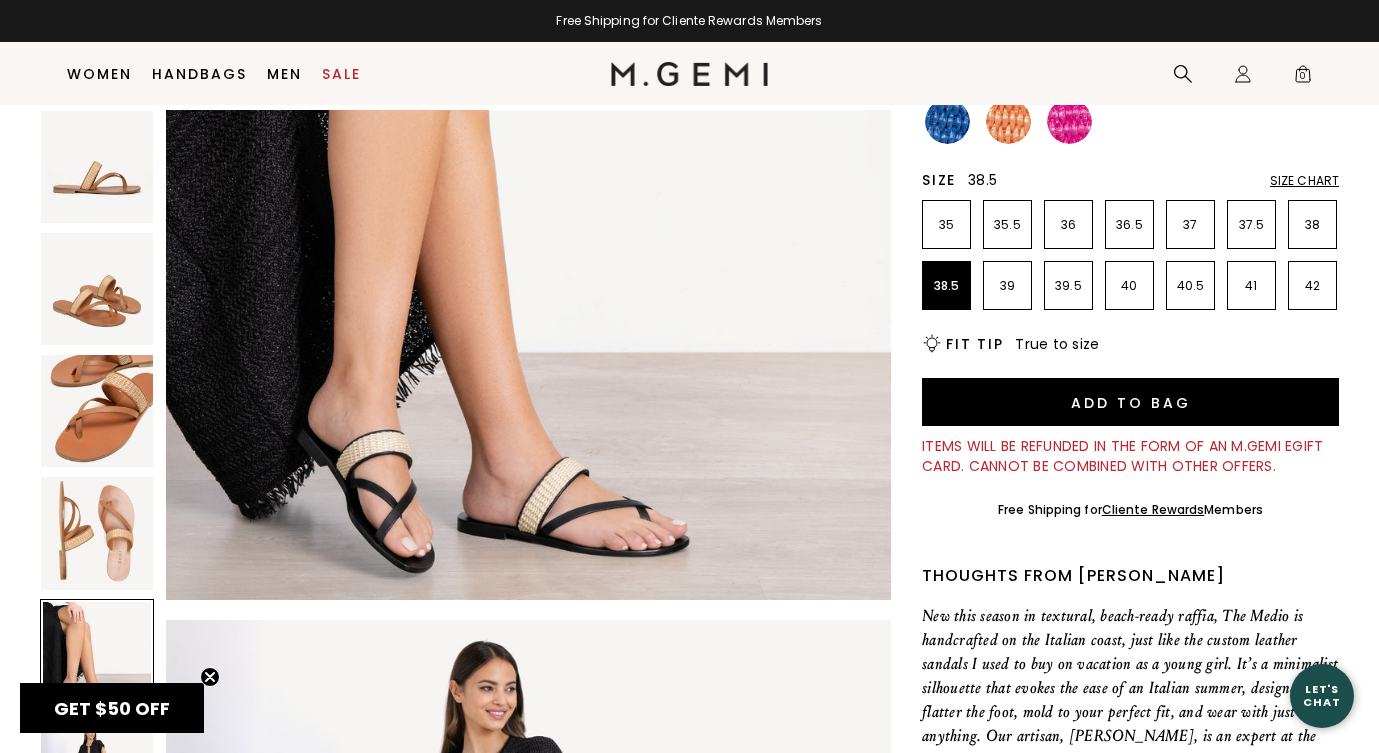 click at bounding box center [97, 411] 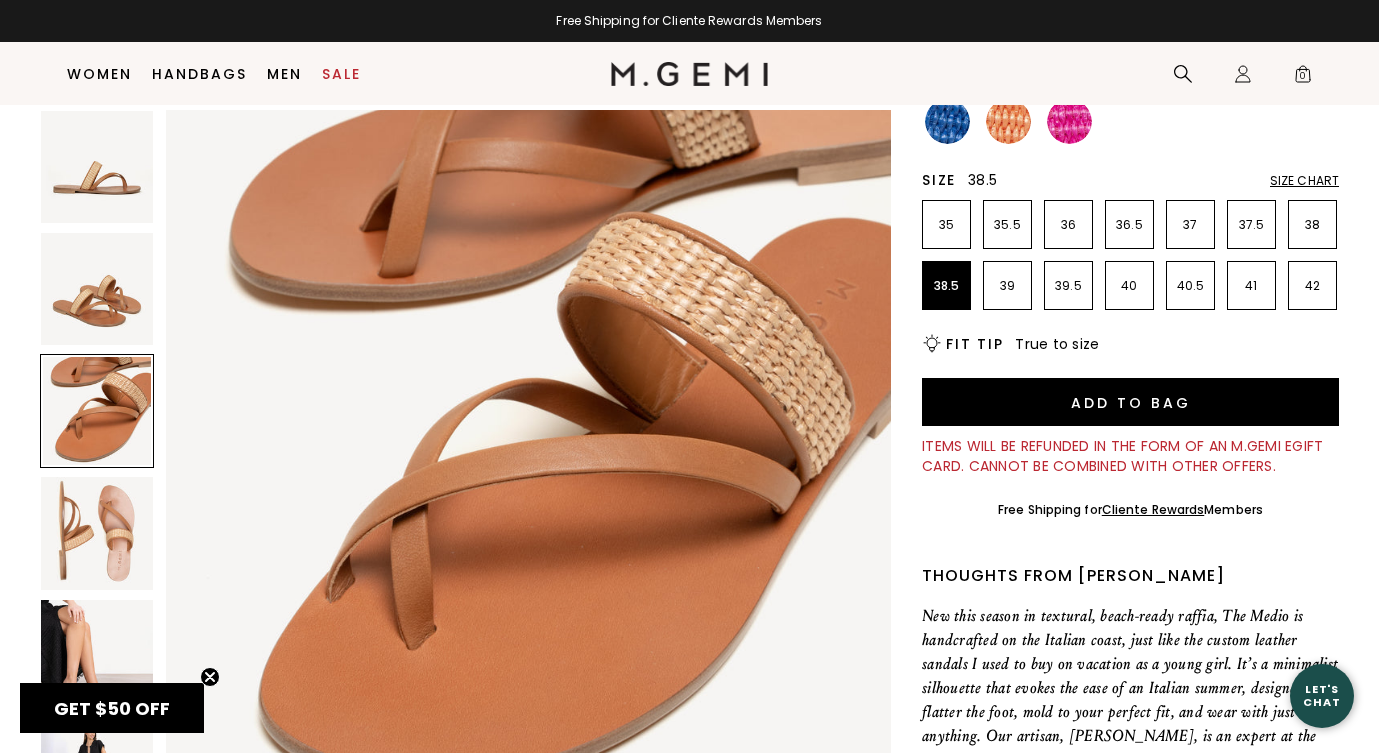 scroll, scrollTop: 1490, scrollLeft: 0, axis: vertical 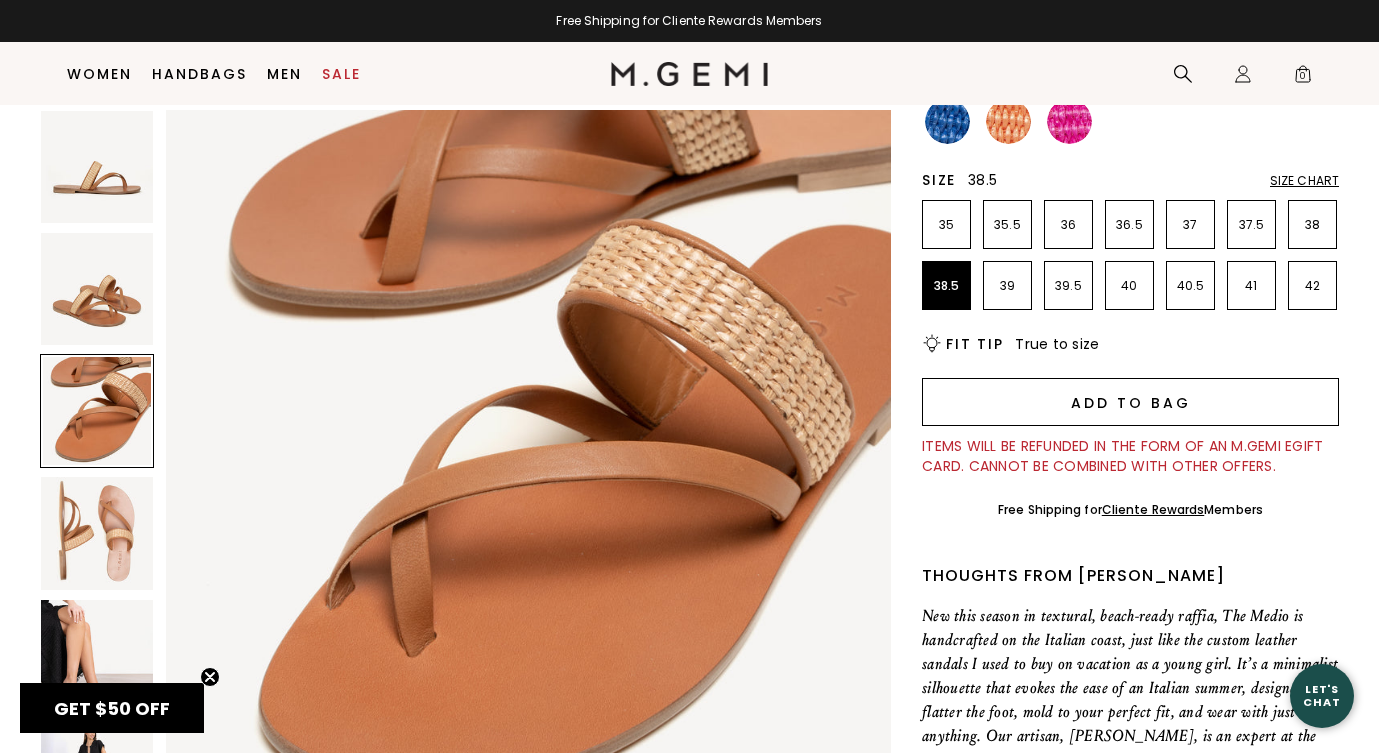 click on "Add to Bag" at bounding box center [1130, 402] 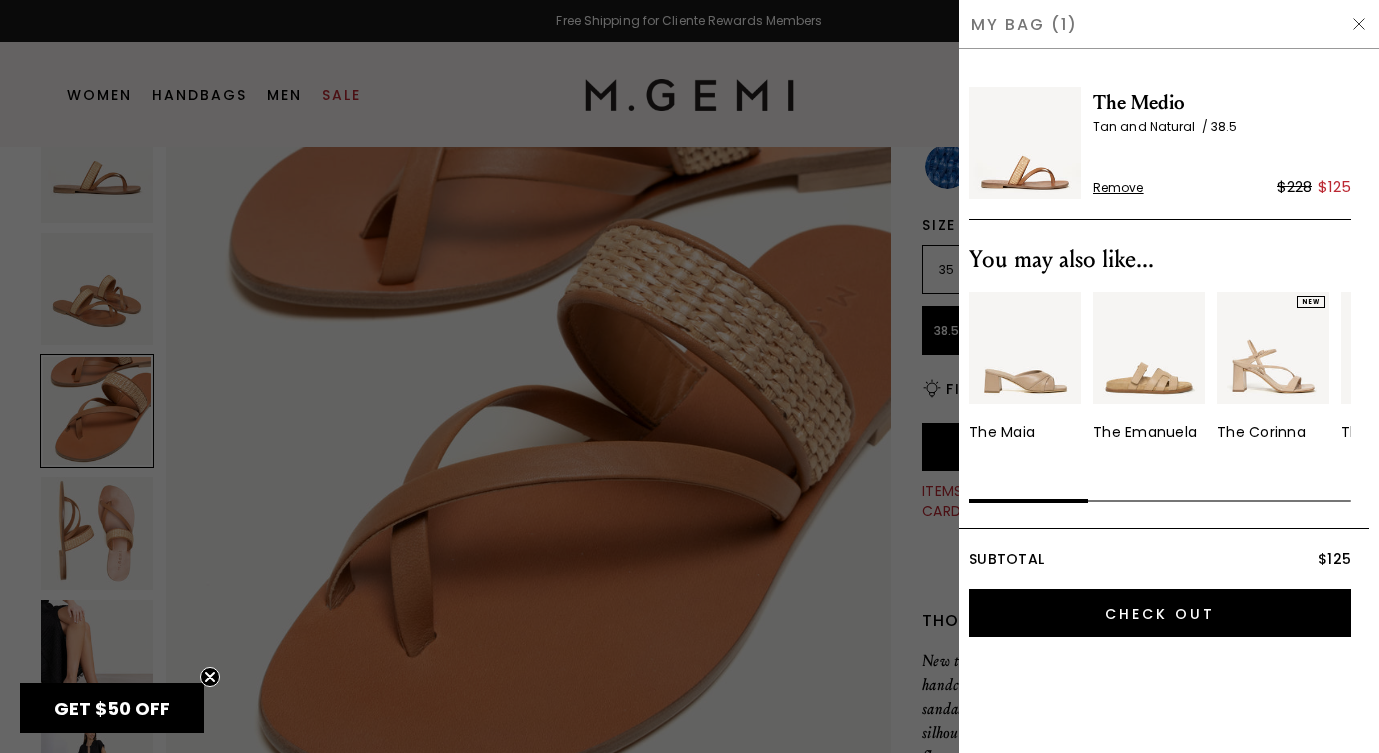 scroll, scrollTop: 0, scrollLeft: 0, axis: both 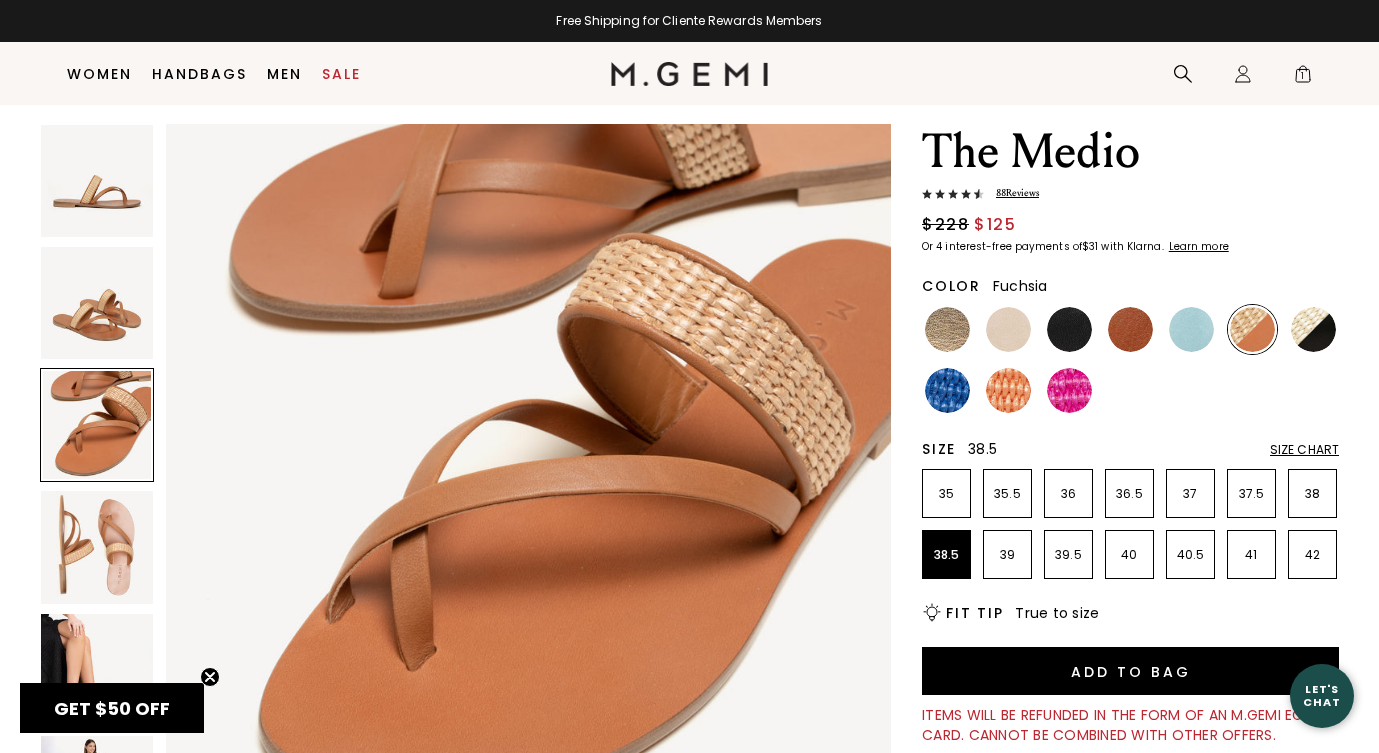 click at bounding box center (1069, 390) 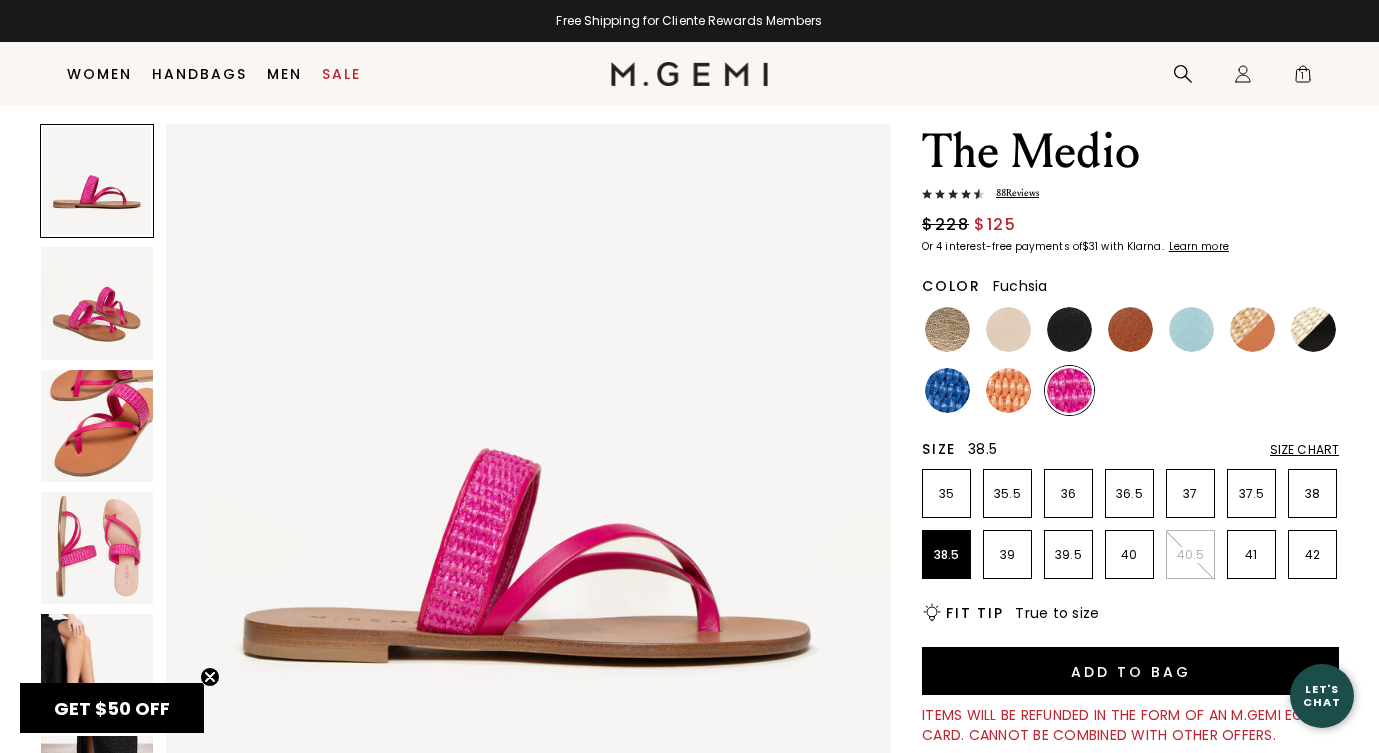 scroll, scrollTop: 0, scrollLeft: 0, axis: both 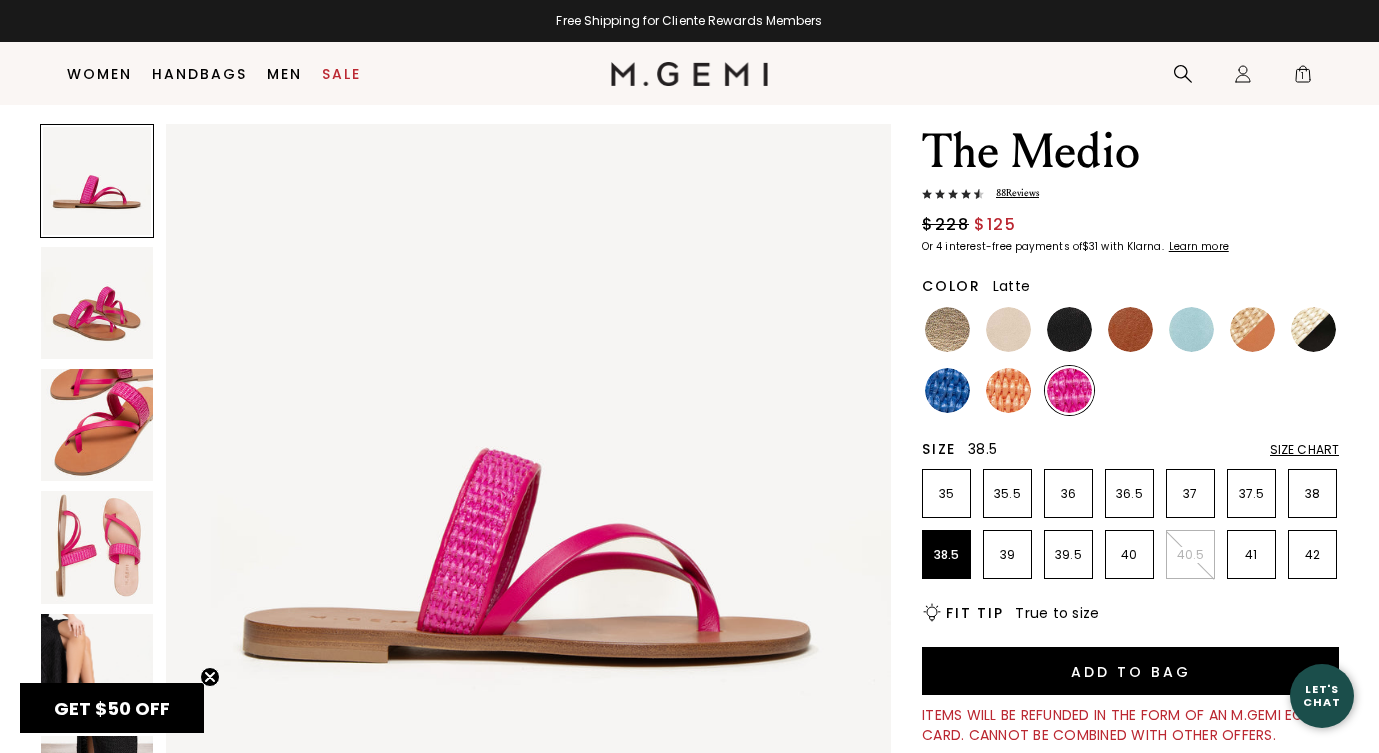 click at bounding box center (1008, 329) 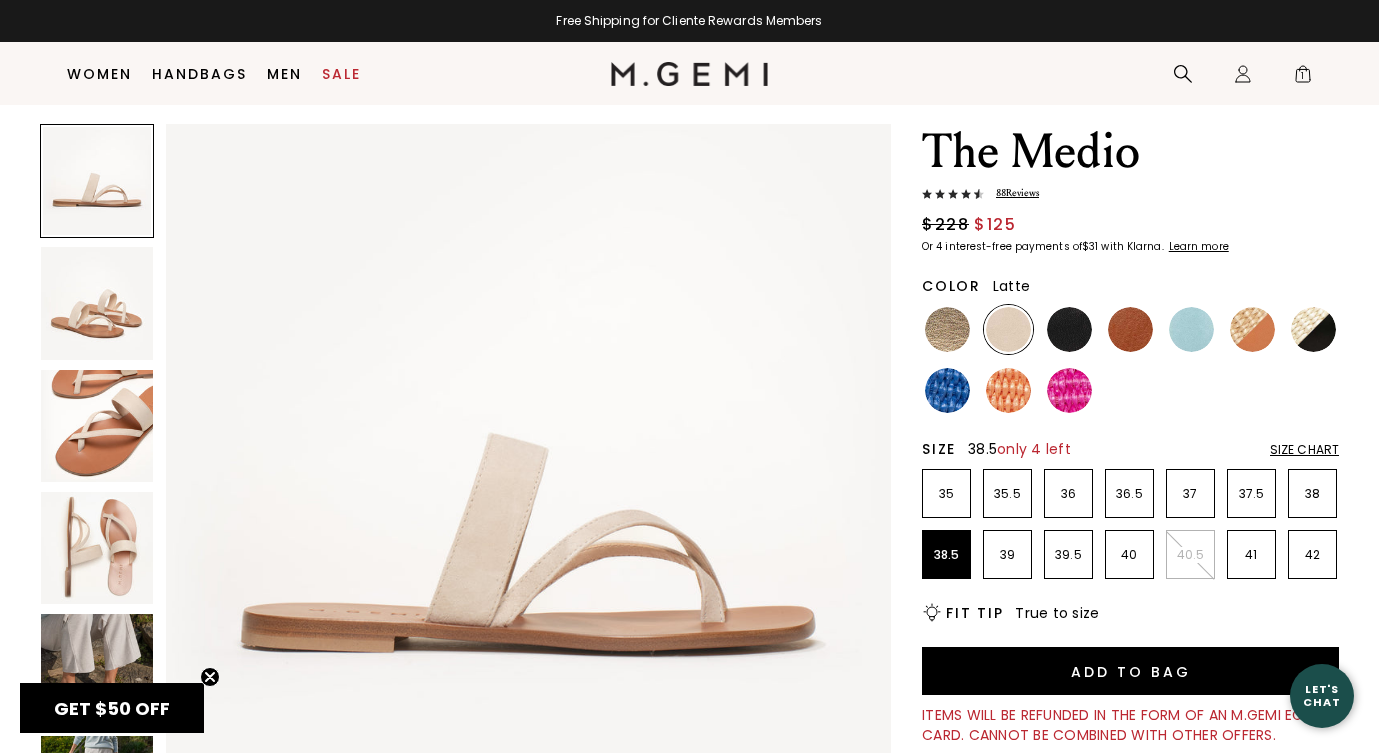 scroll, scrollTop: 0, scrollLeft: 0, axis: both 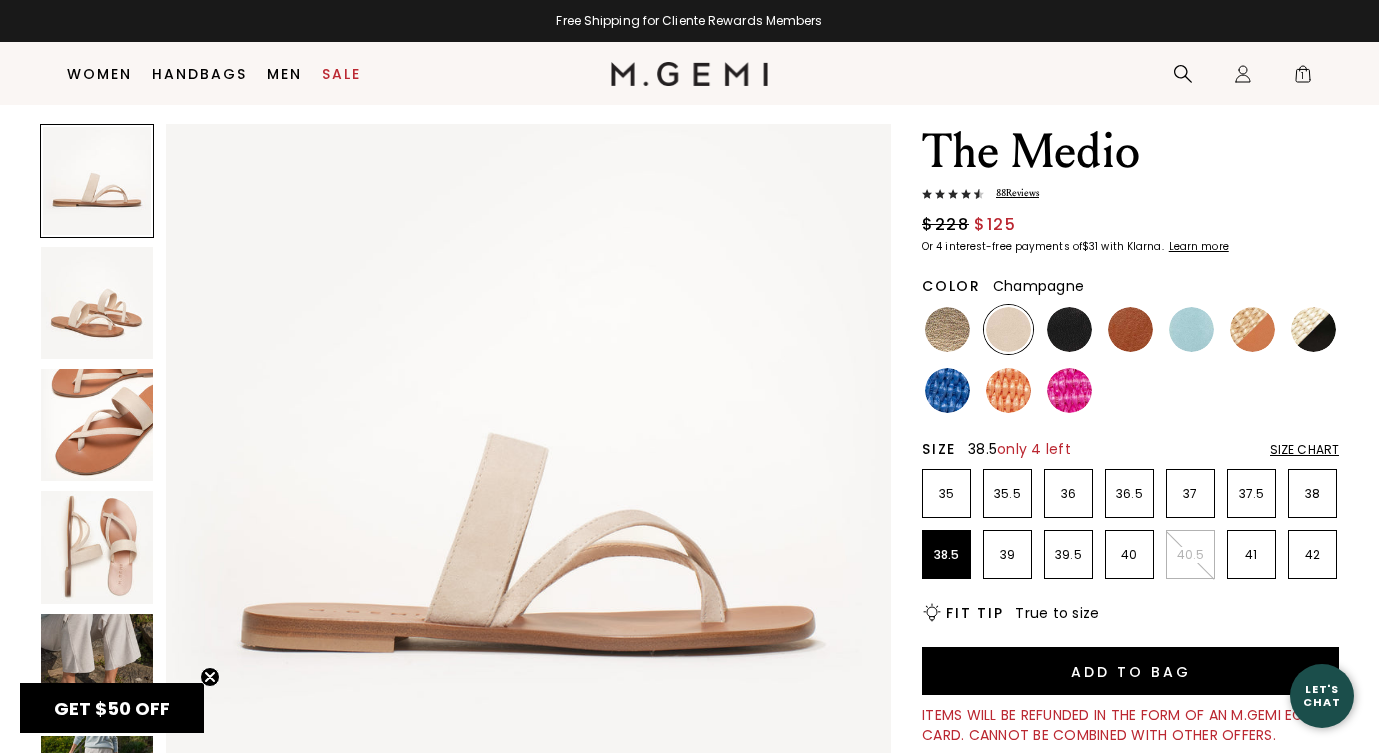click at bounding box center [947, 329] 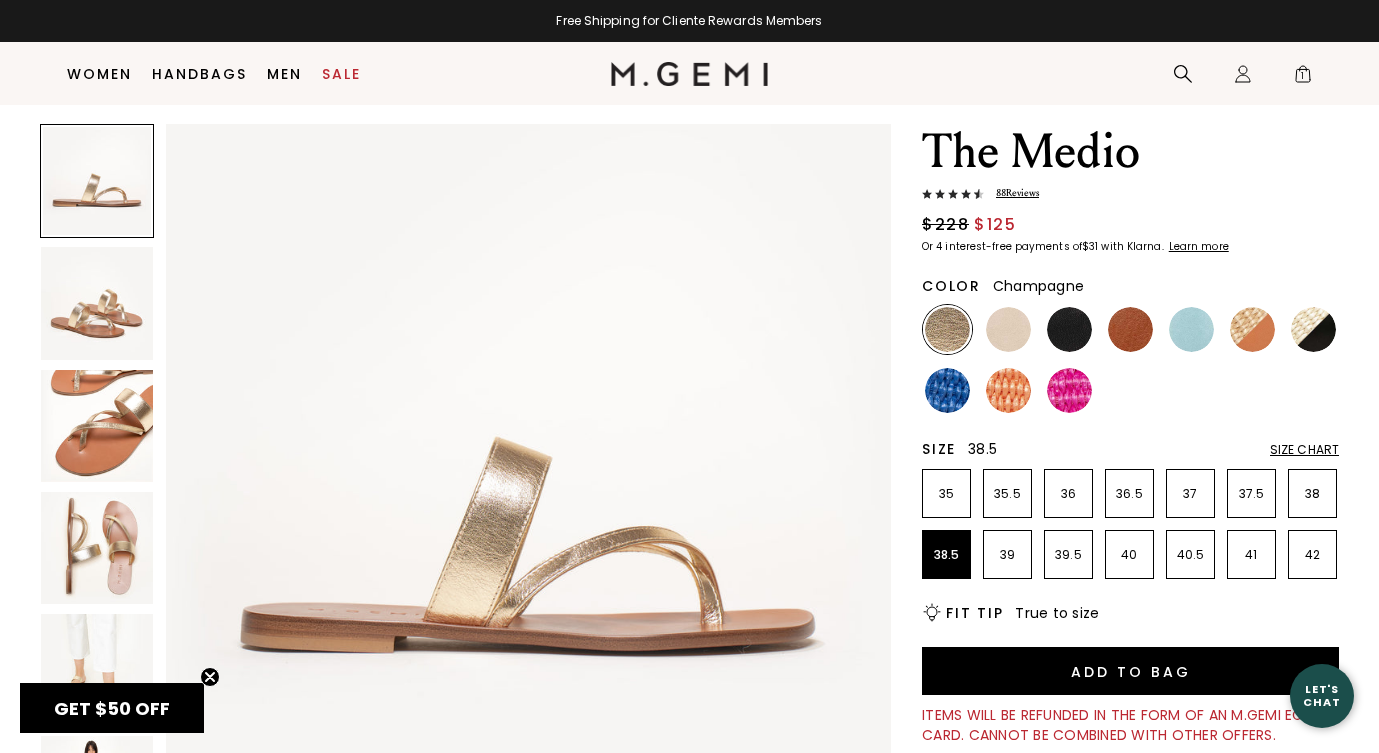 scroll, scrollTop: 0, scrollLeft: 0, axis: both 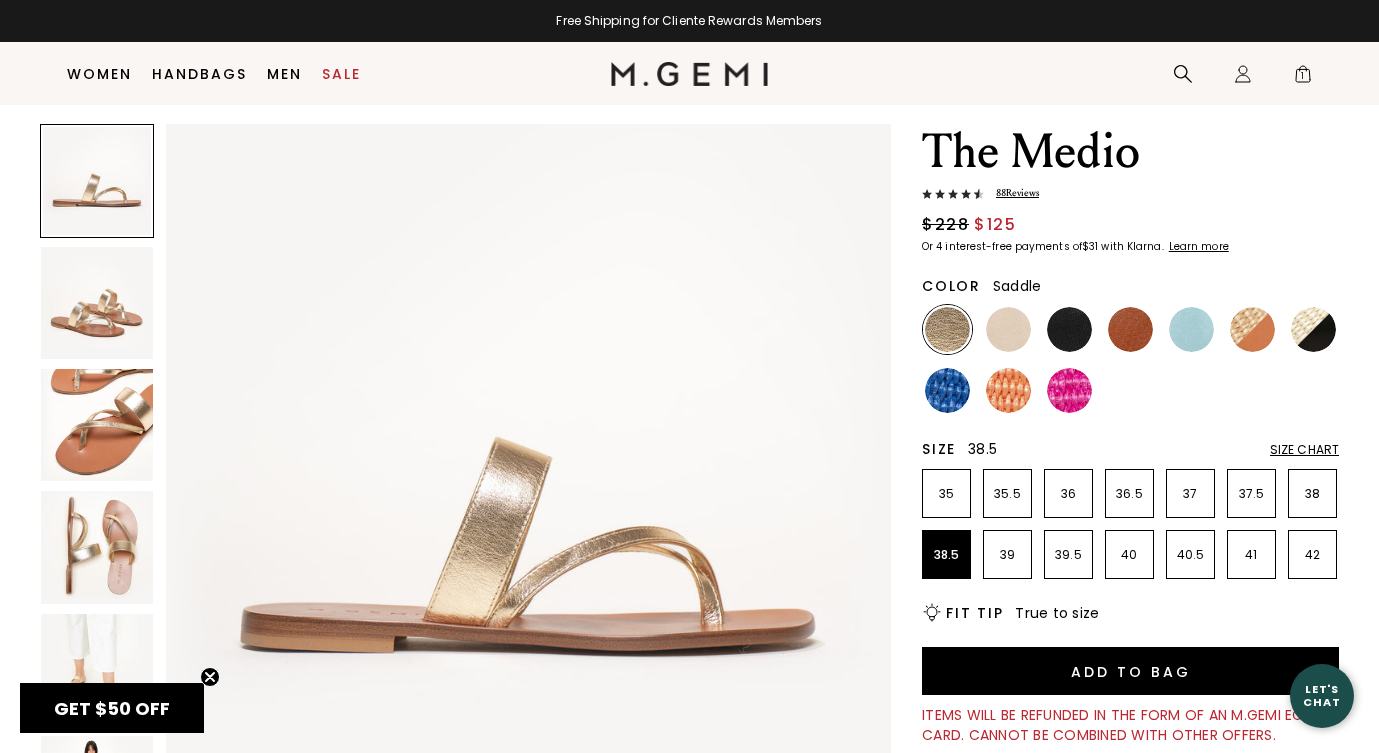 click at bounding box center [1130, 329] 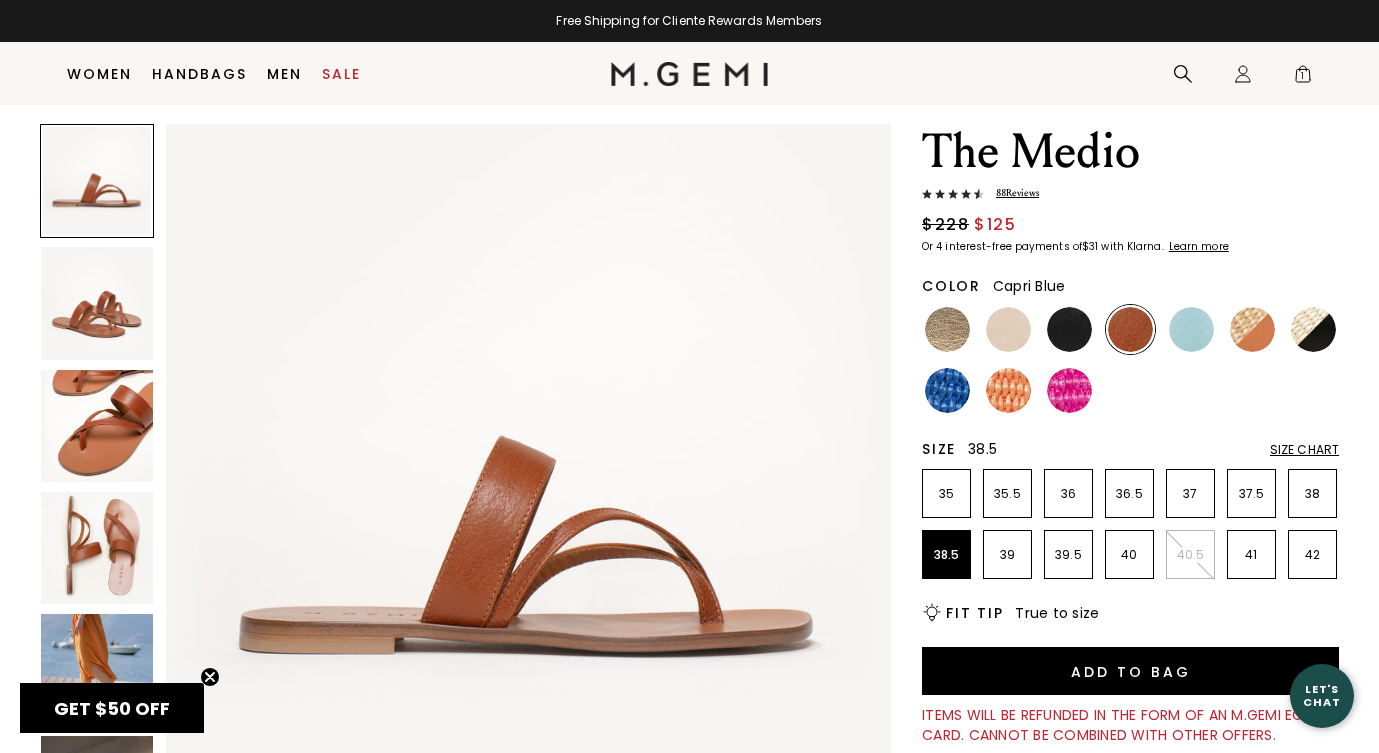 scroll, scrollTop: 0, scrollLeft: 0, axis: both 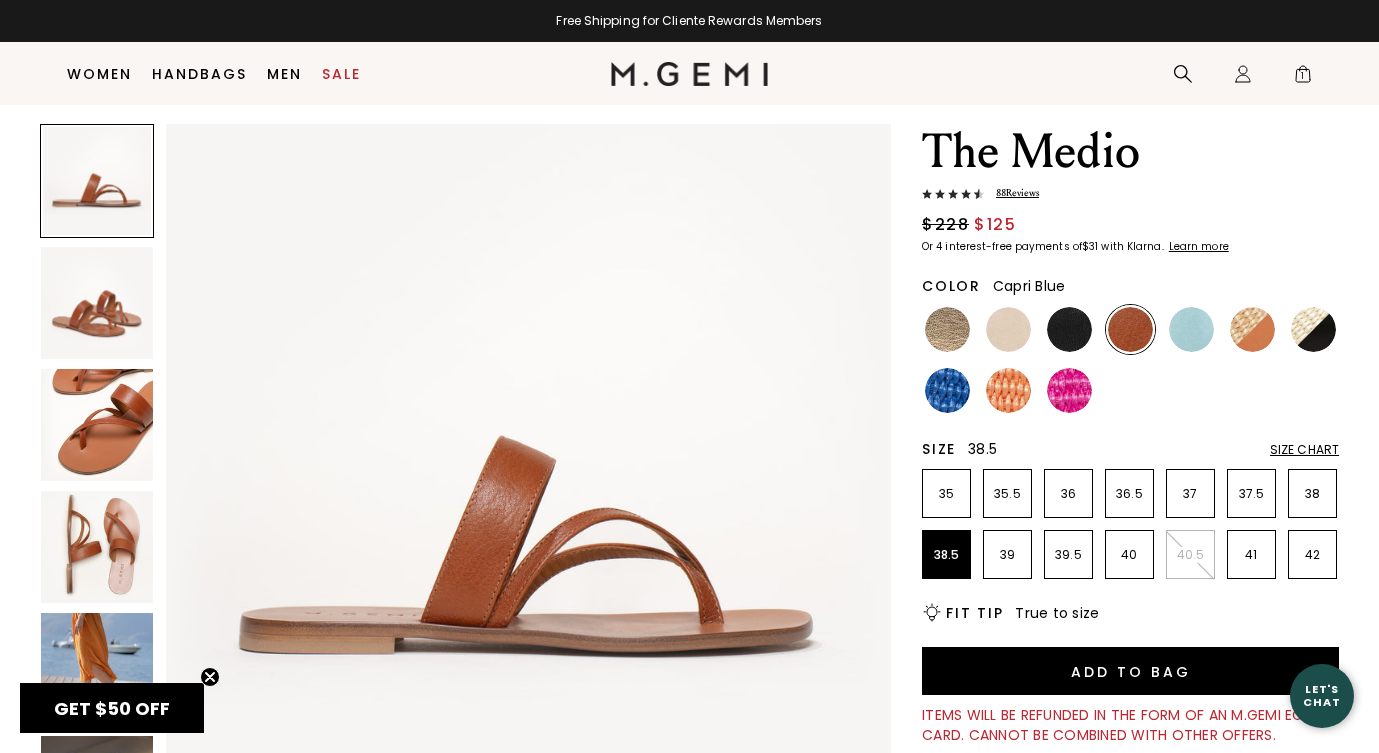 click at bounding box center (1191, 329) 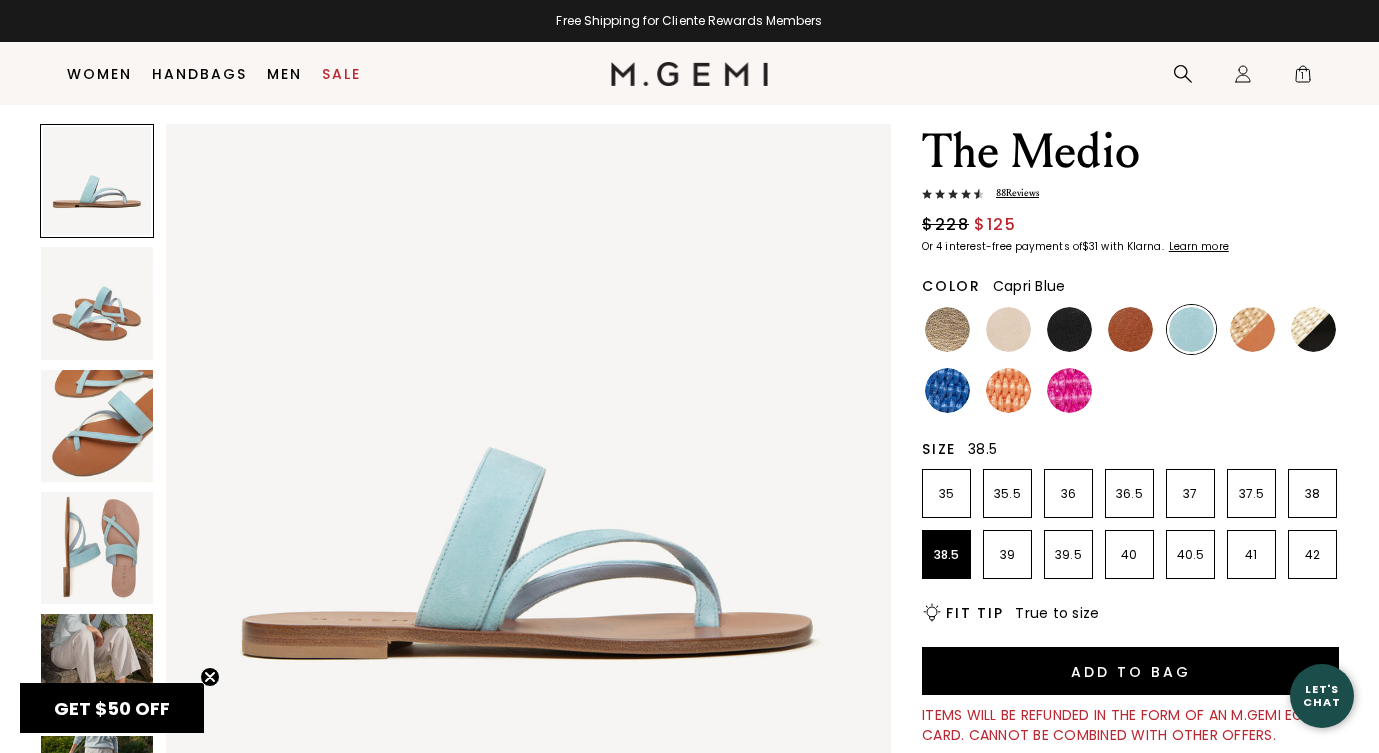 scroll, scrollTop: 0, scrollLeft: 0, axis: both 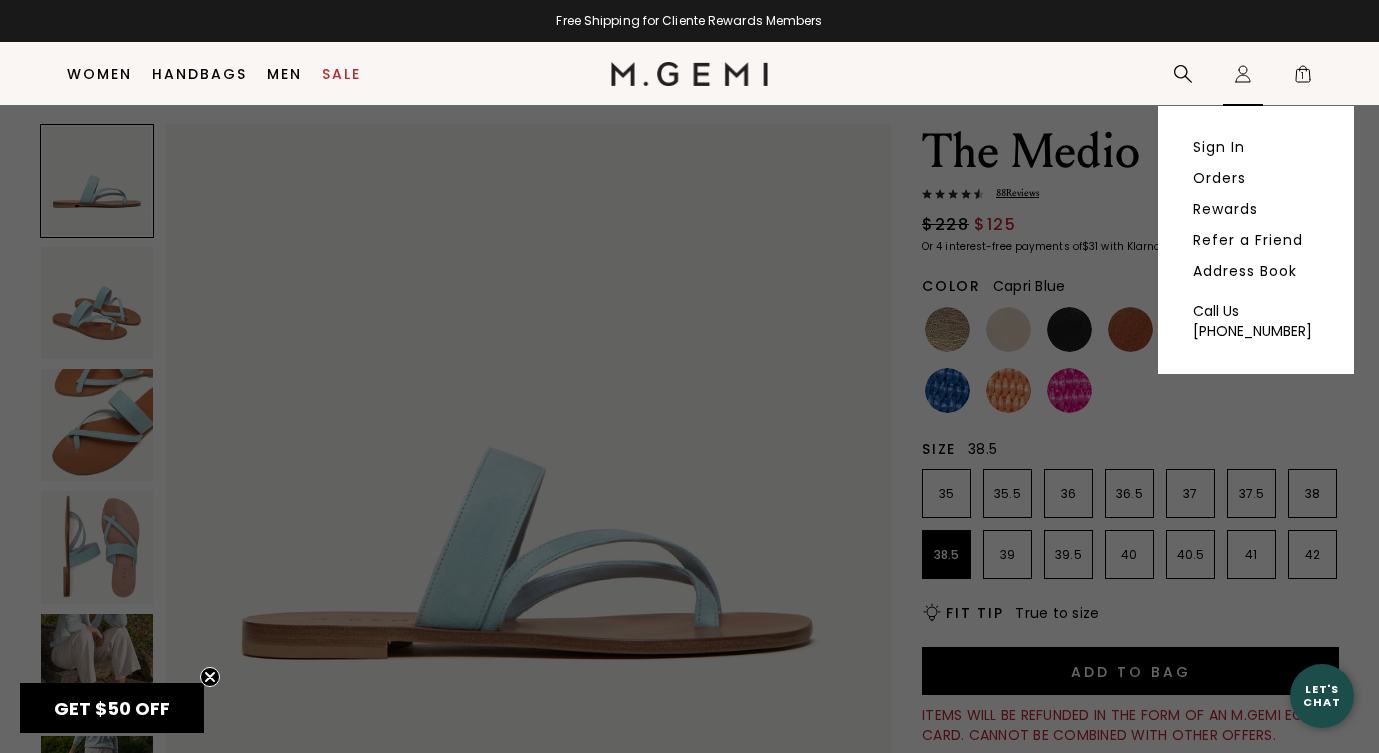click on "Icons/20x20/profile@2x" 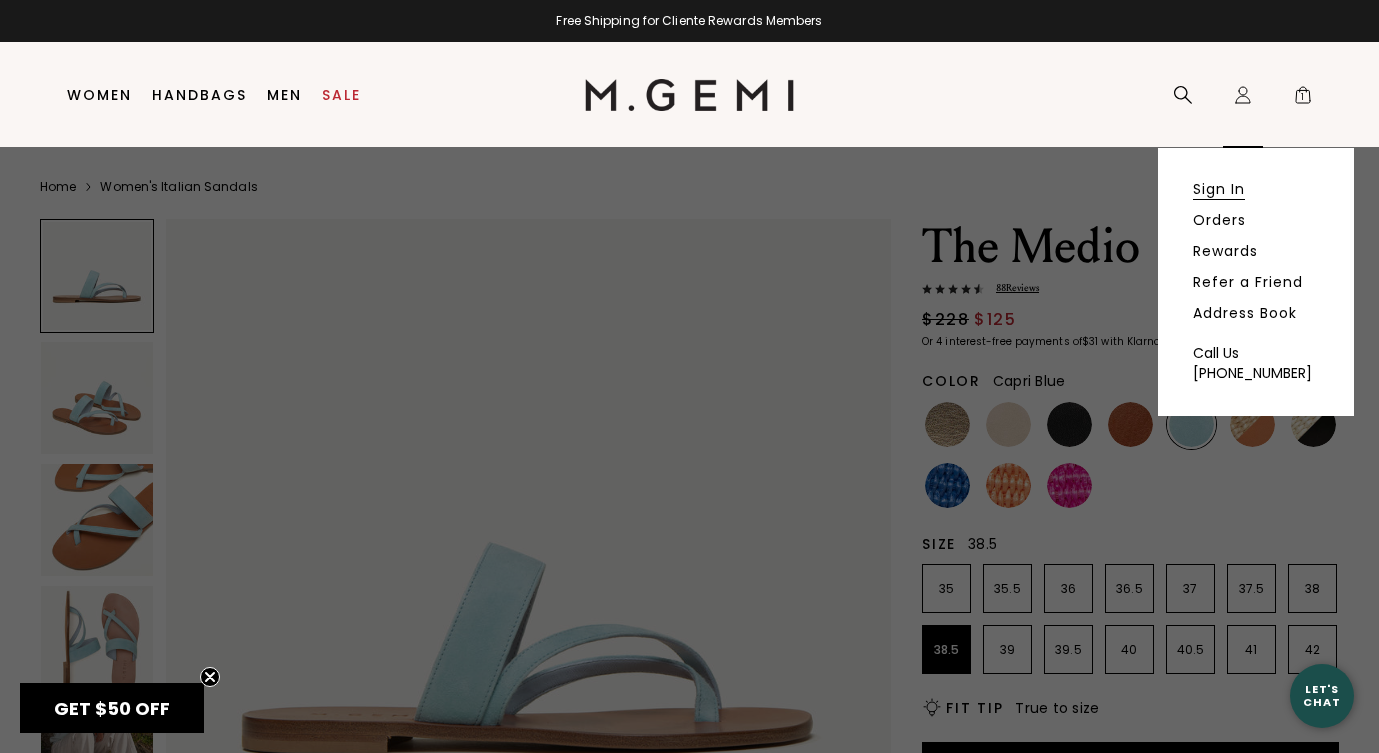 click on "Sign In" at bounding box center [1219, 189] 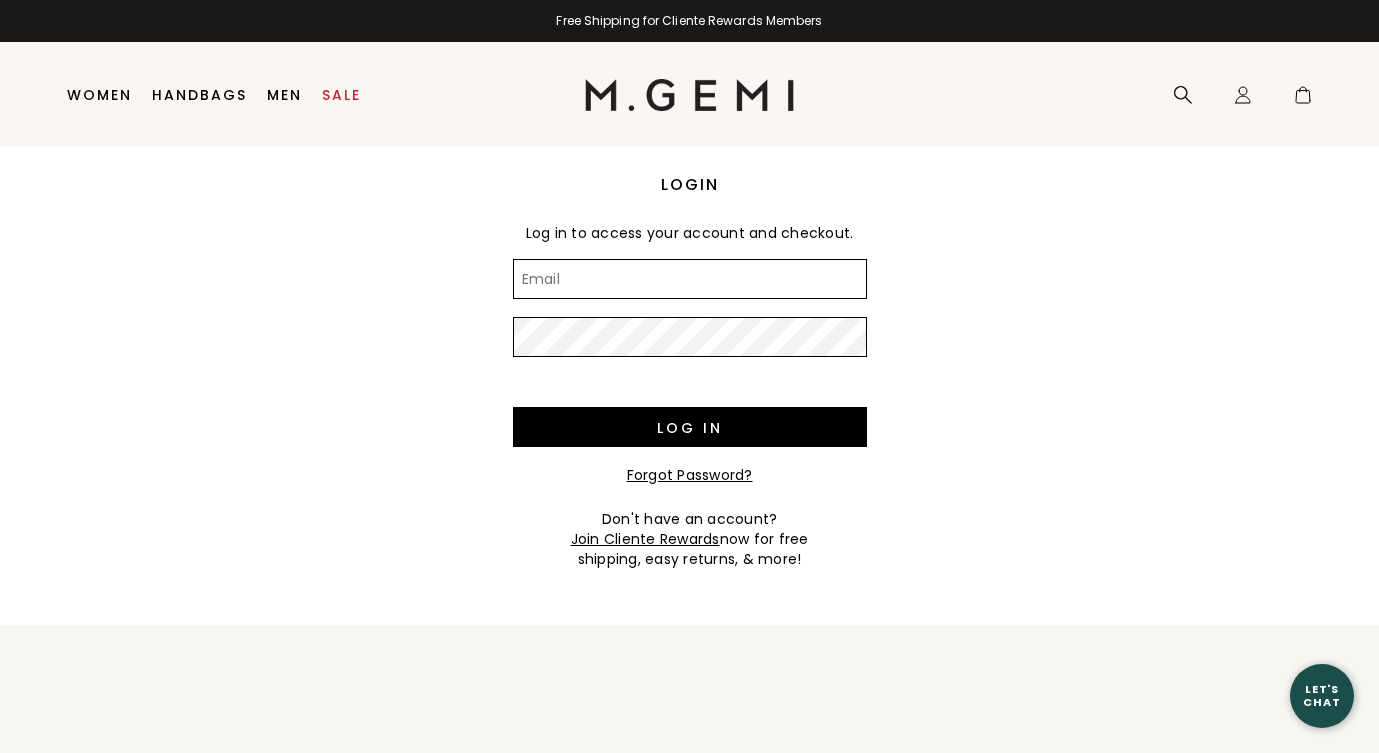 scroll, scrollTop: 0, scrollLeft: 0, axis: both 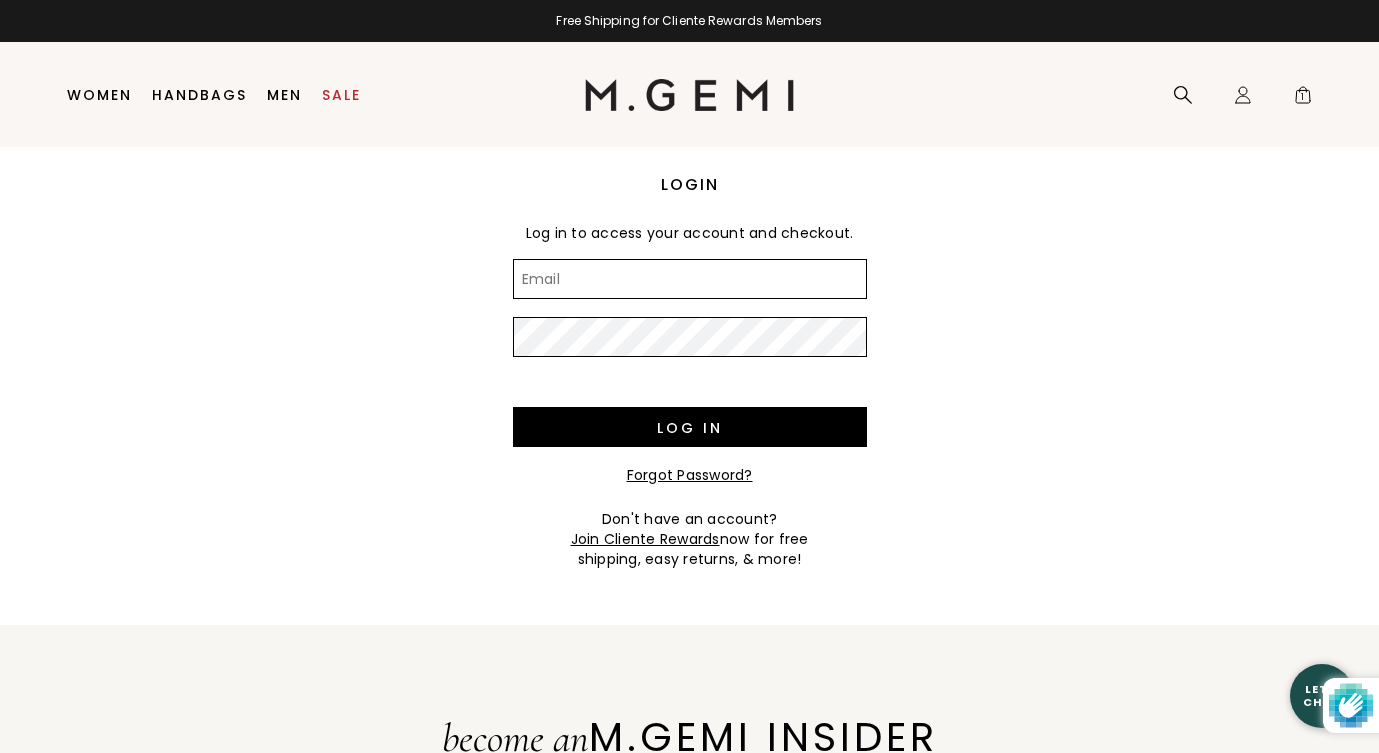 click on "Email" at bounding box center [690, 279] 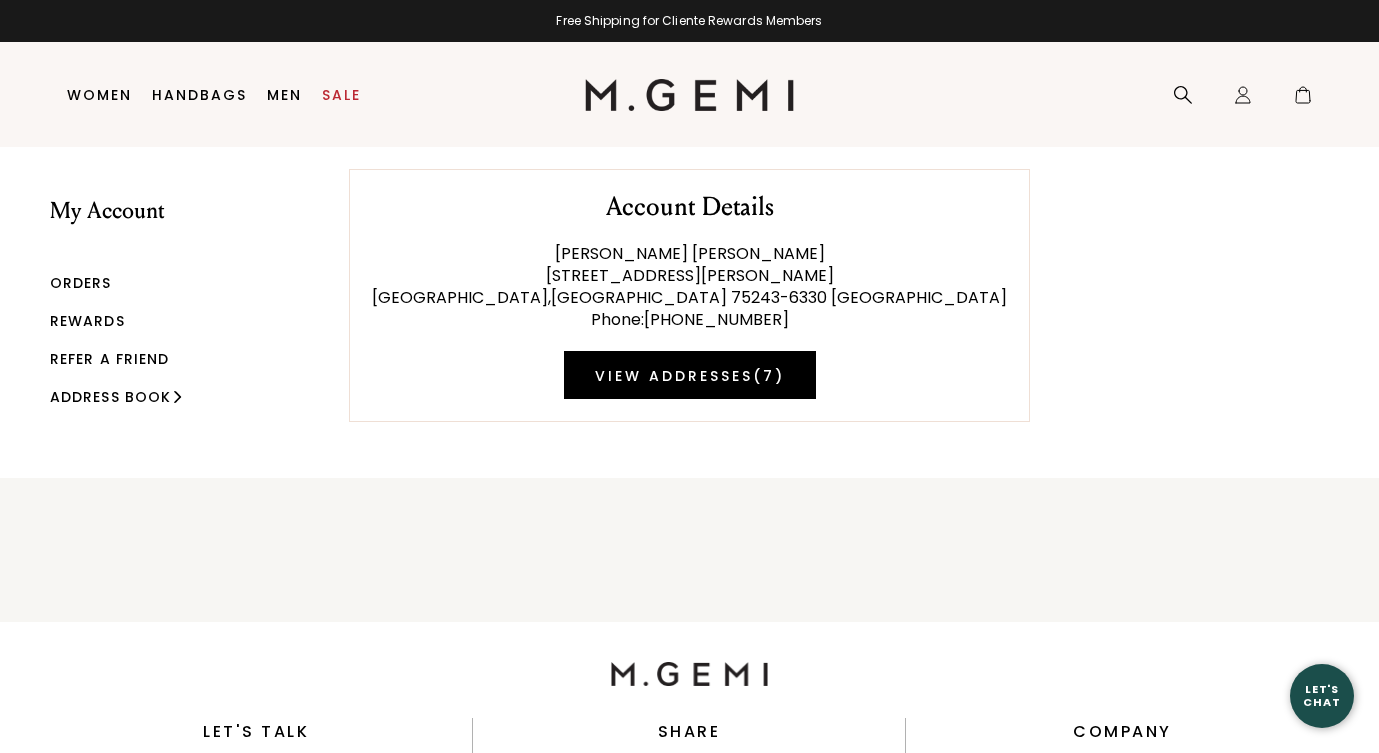 scroll, scrollTop: 0, scrollLeft: 0, axis: both 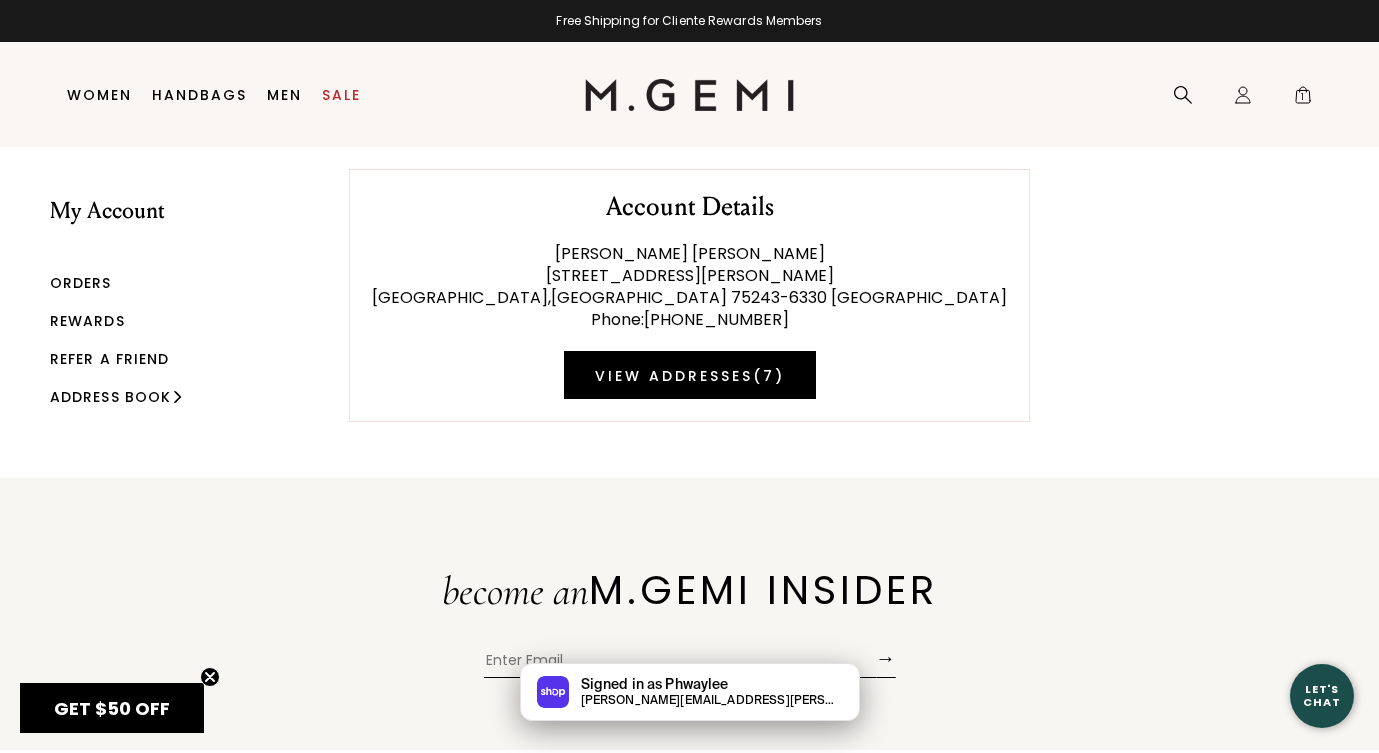 click on "Rewards" at bounding box center (87, 321) 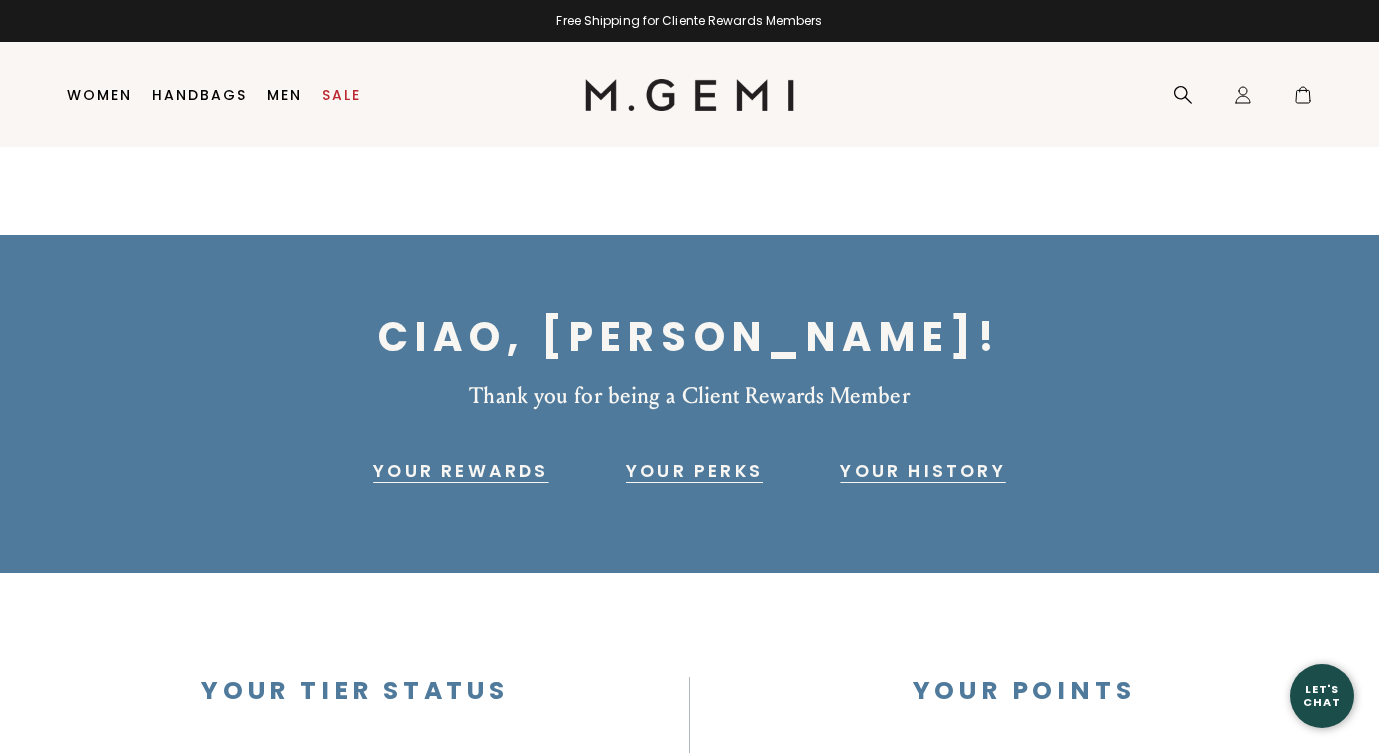 scroll, scrollTop: 0, scrollLeft: 0, axis: both 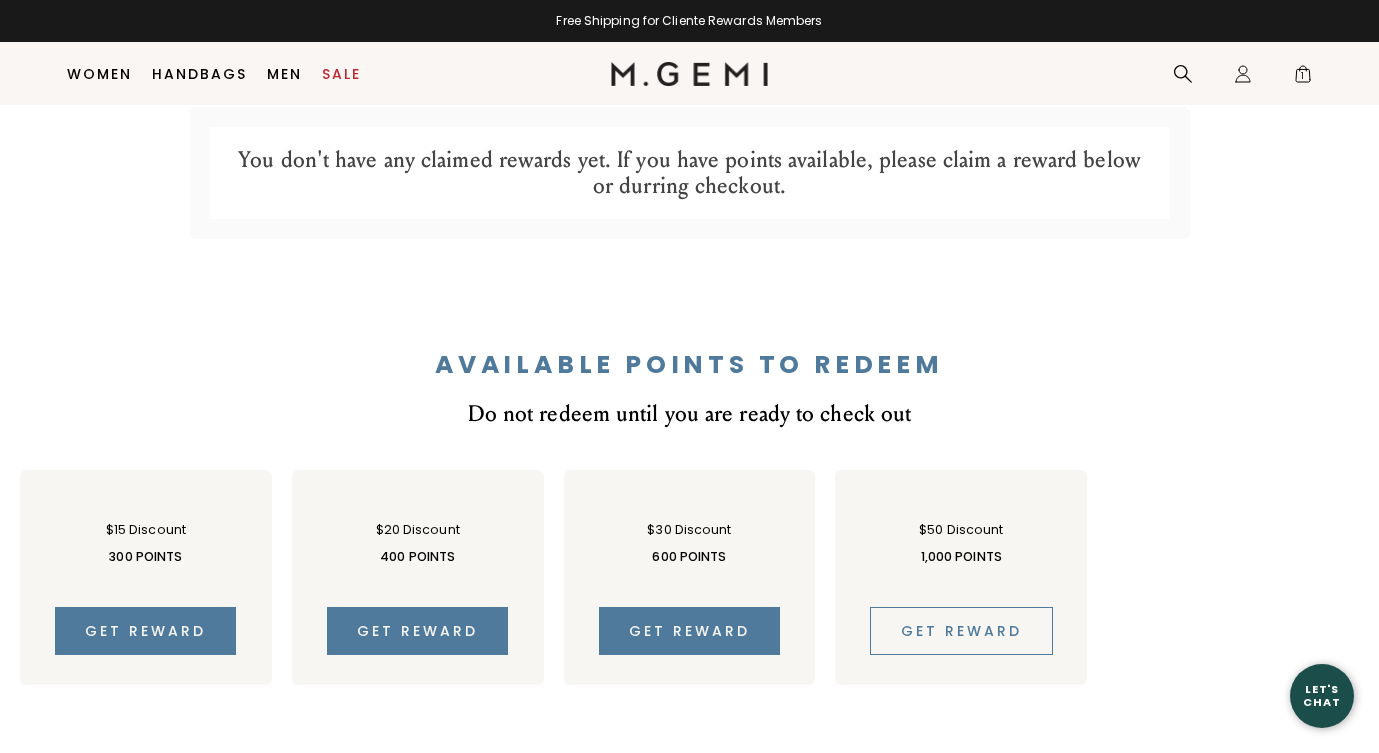 click on "Get reward" at bounding box center [961, 631] 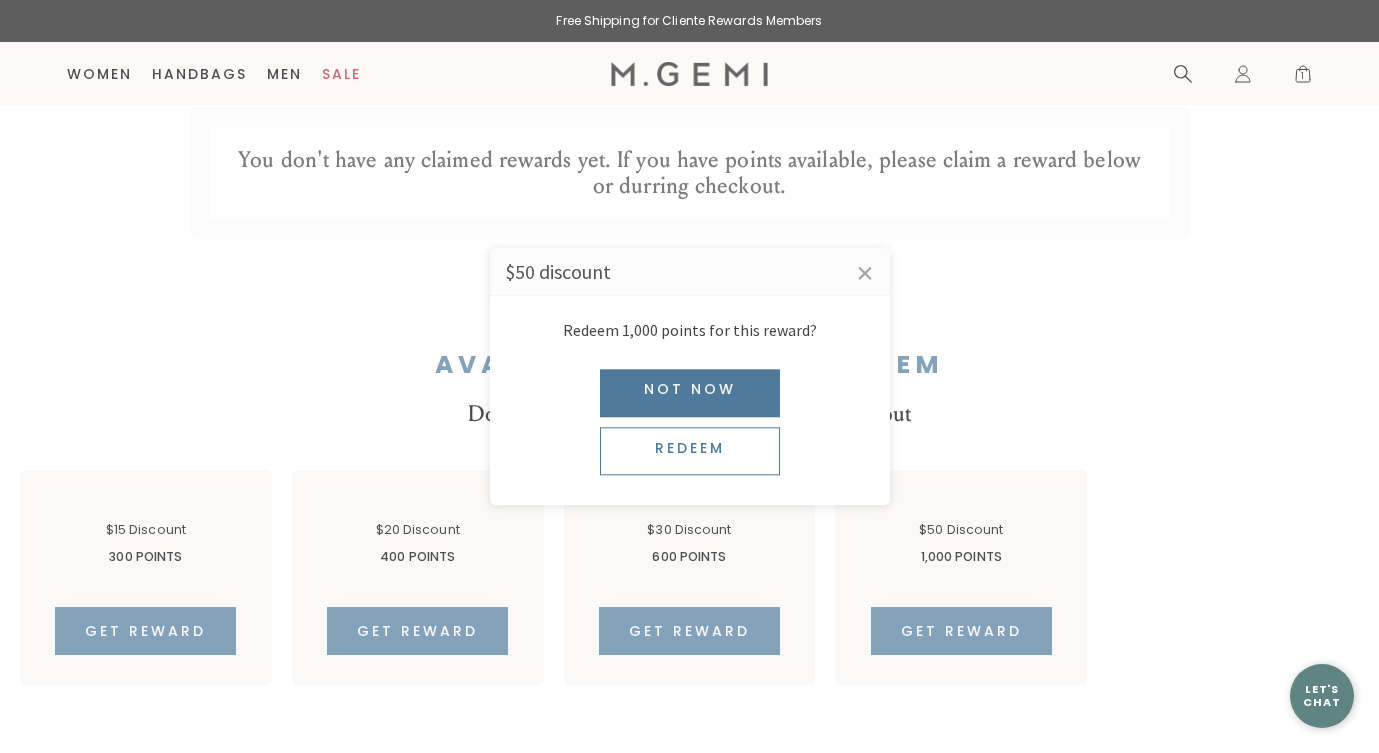 click on "Redeem" at bounding box center [690, 451] 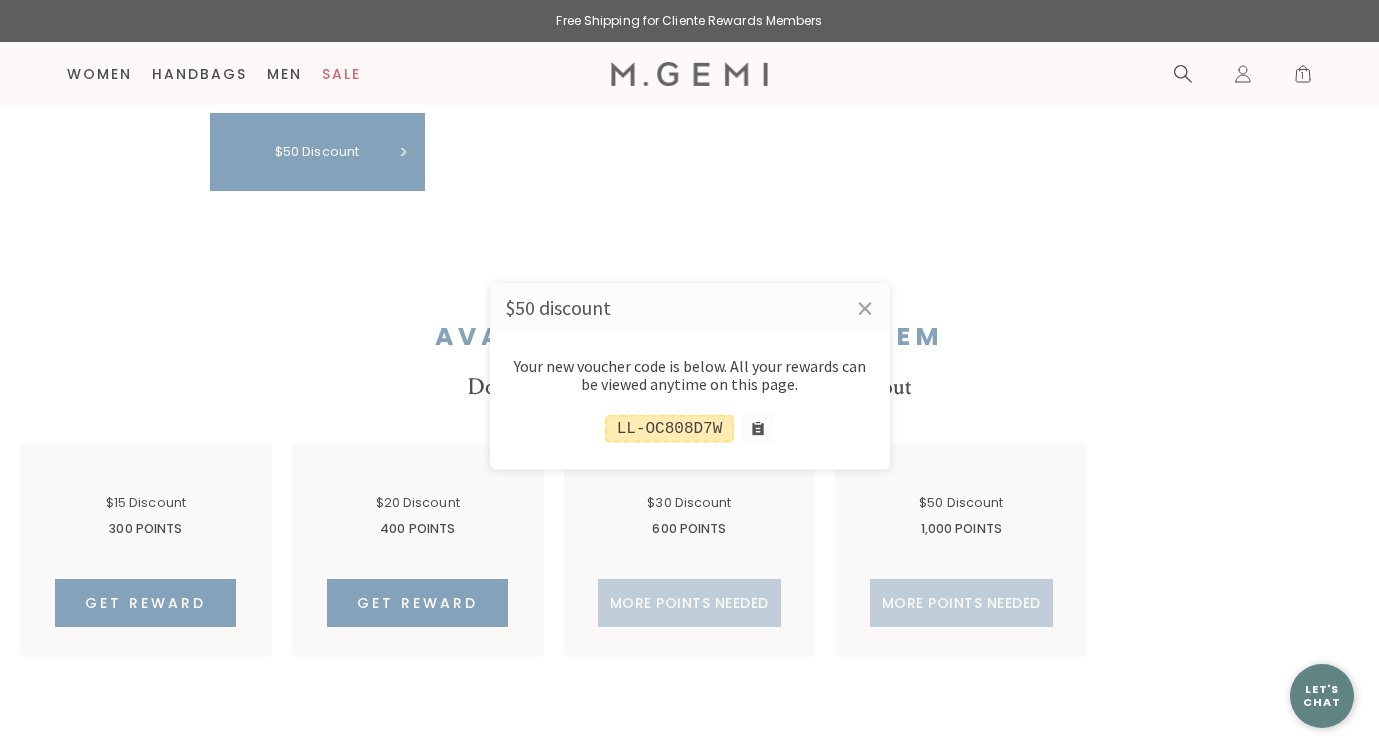 click on "LL-OC808D7W" at bounding box center (670, 429) 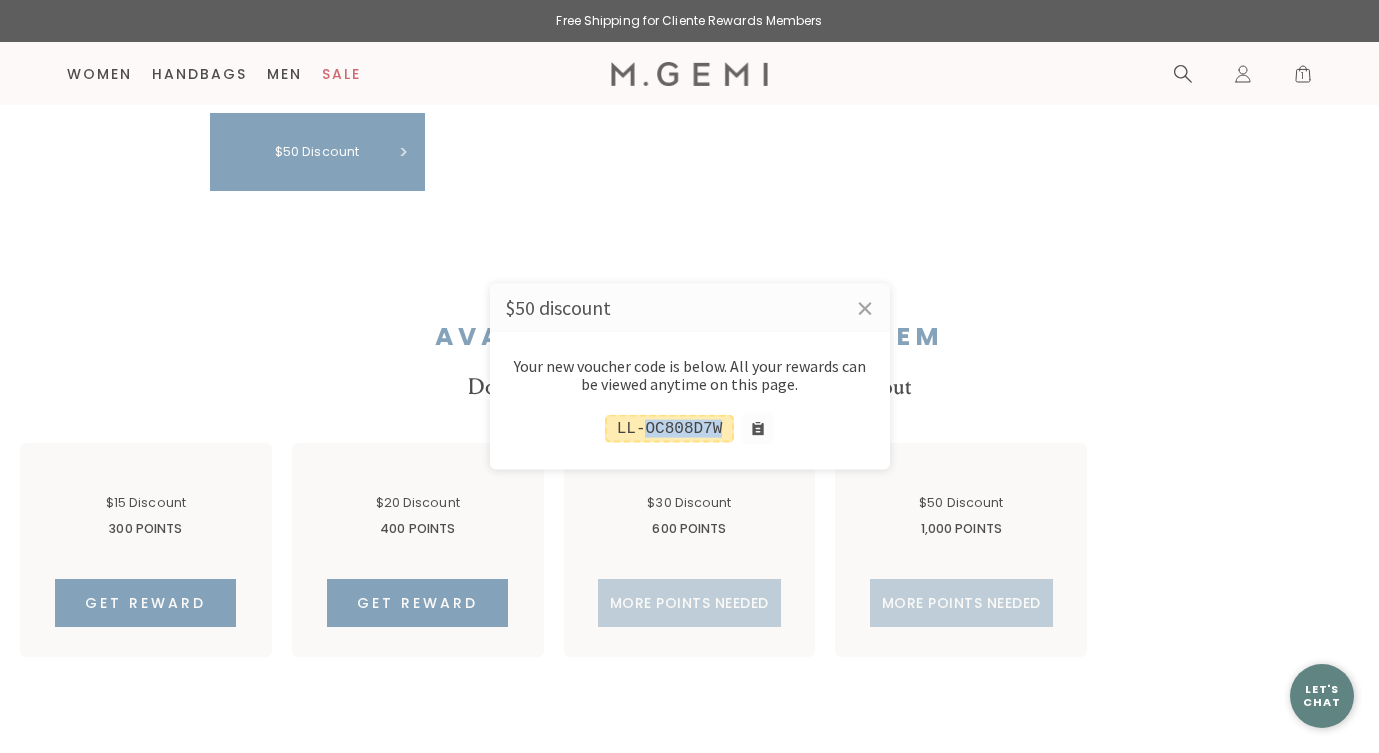 click on "LL-OC808D7W" at bounding box center (670, 429) 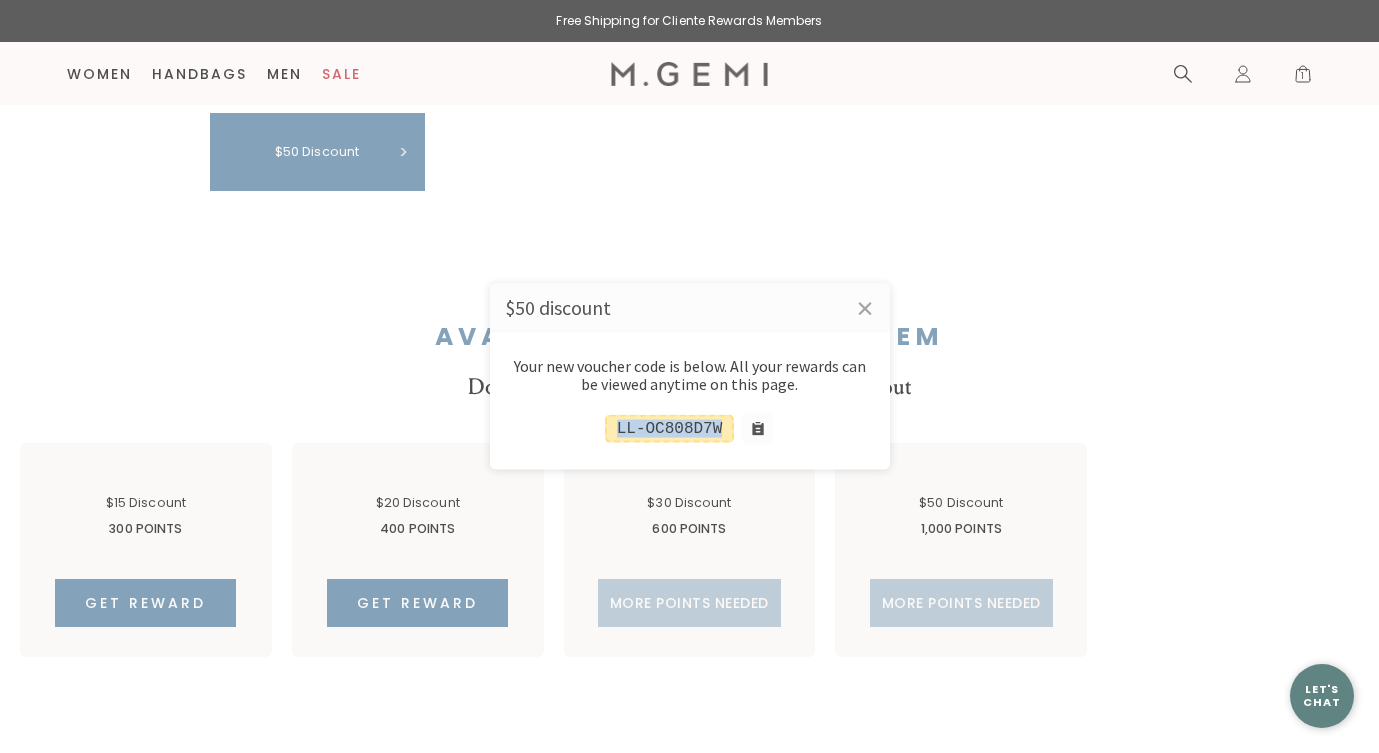 click on "LL-OC808D7W" at bounding box center [670, 429] 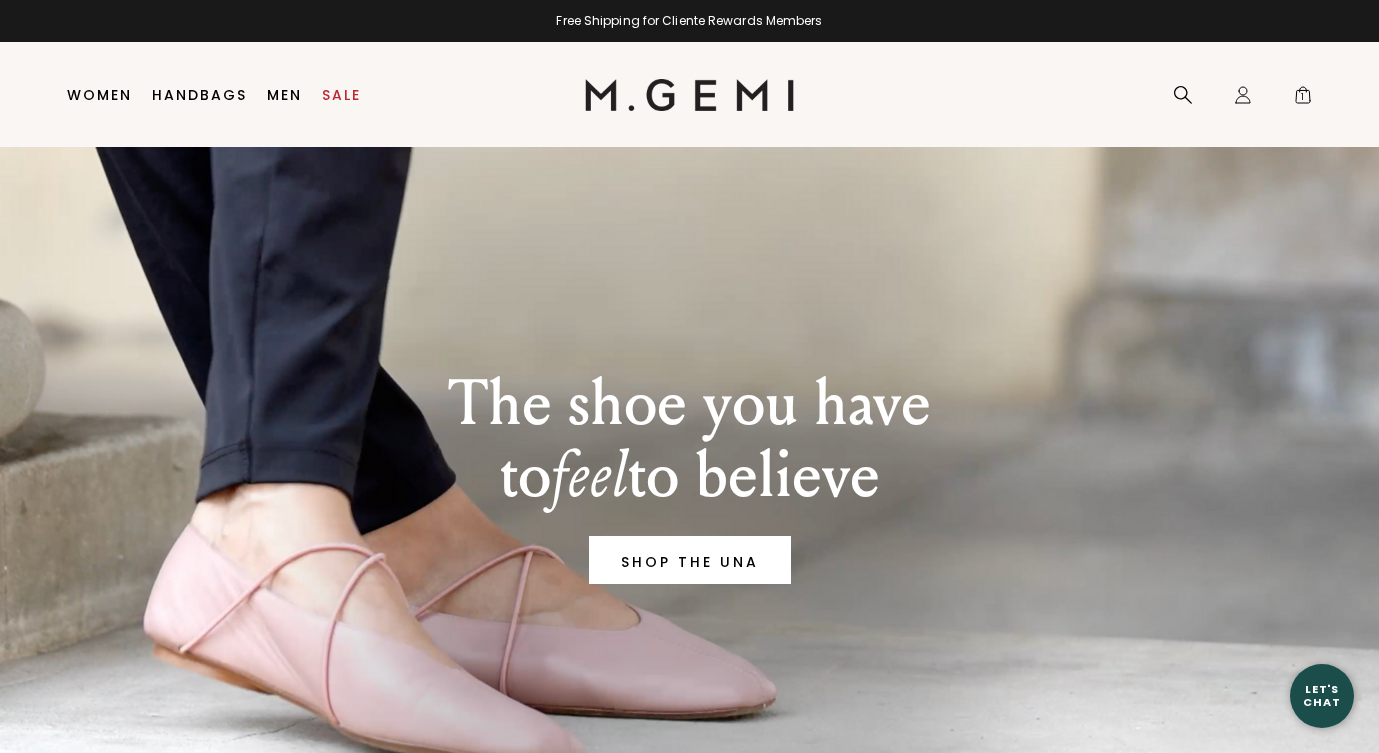 scroll, scrollTop: 0, scrollLeft: 0, axis: both 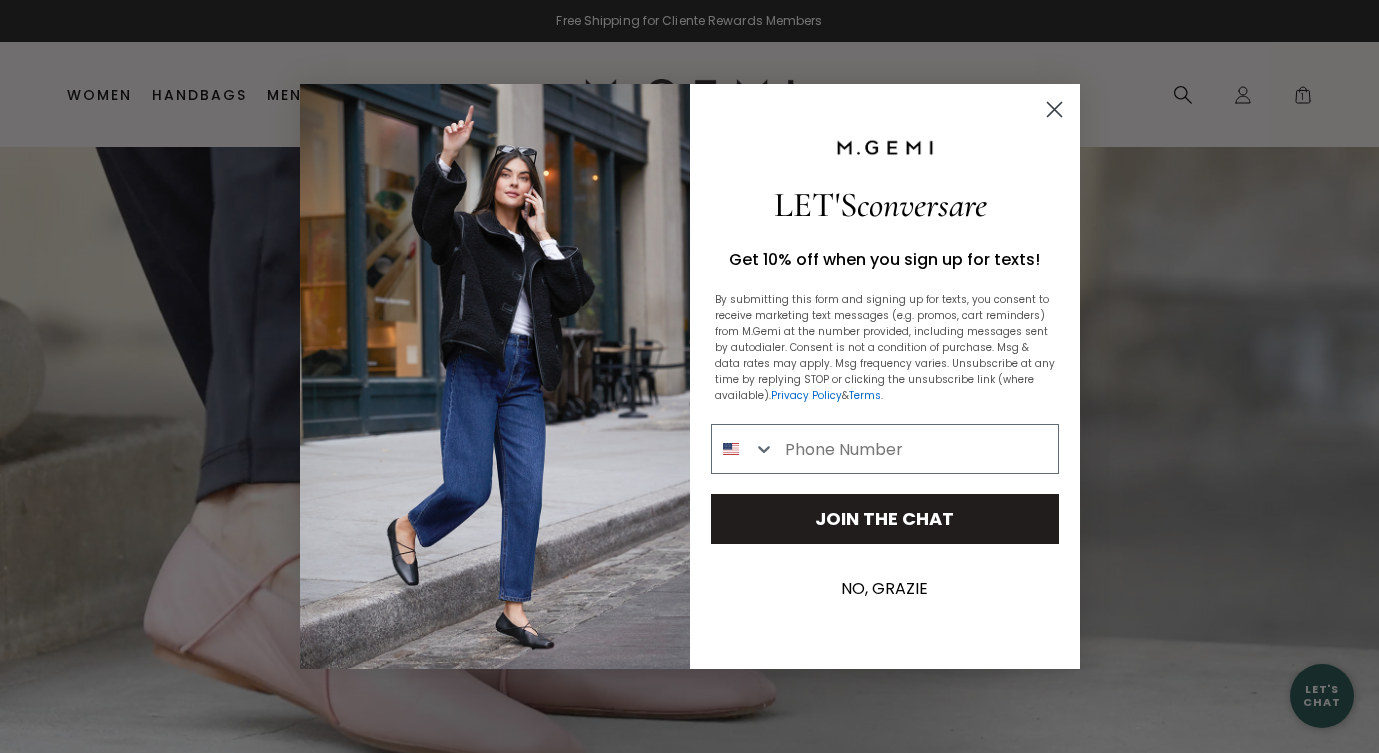 click 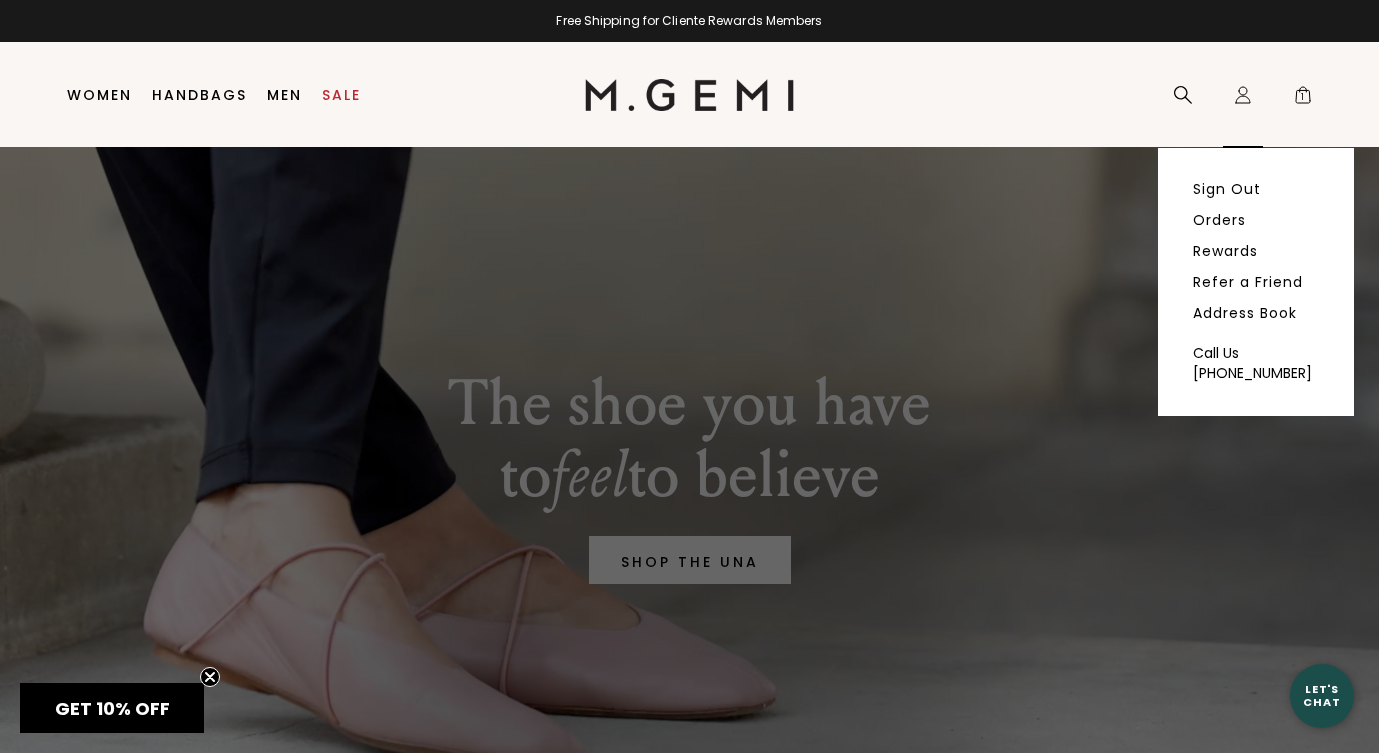 click on "Icons/20x20/profile@2x" 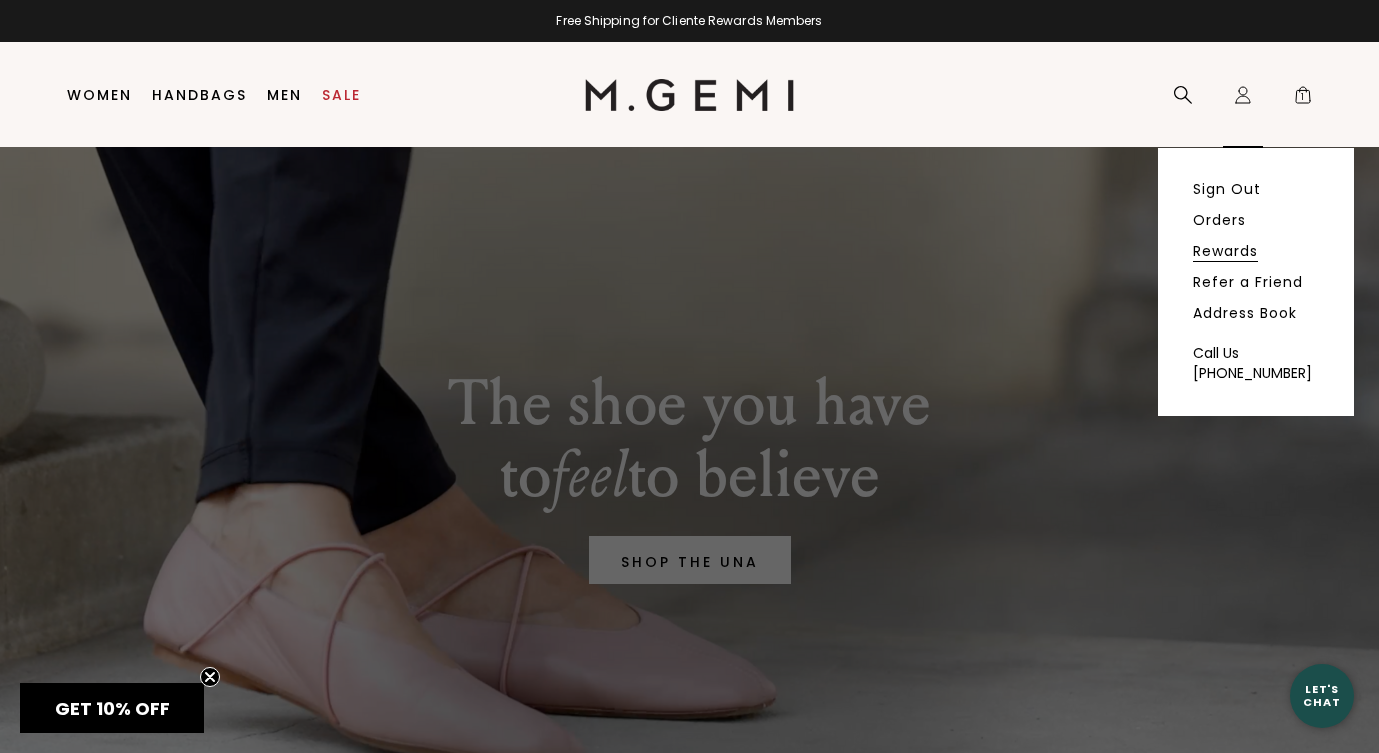 click on "Rewards" at bounding box center (1225, 251) 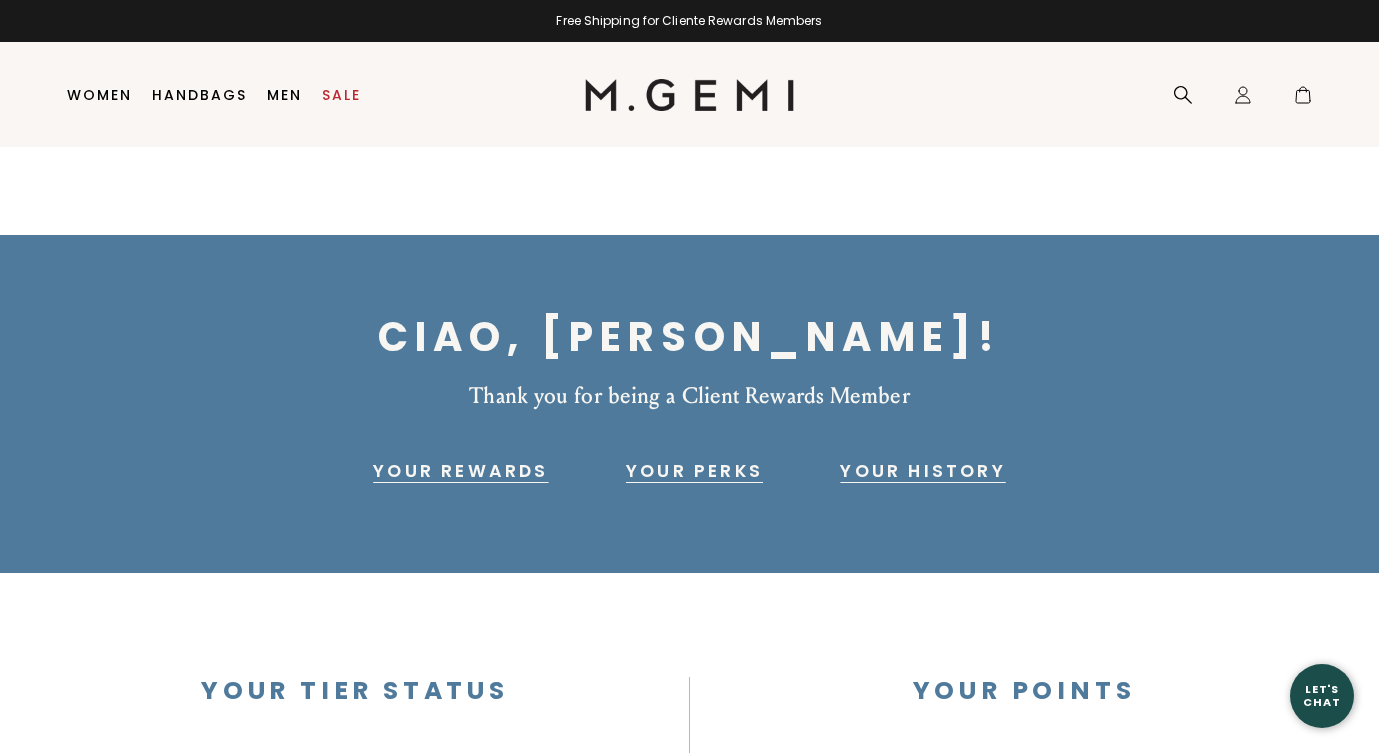 scroll, scrollTop: 0, scrollLeft: 0, axis: both 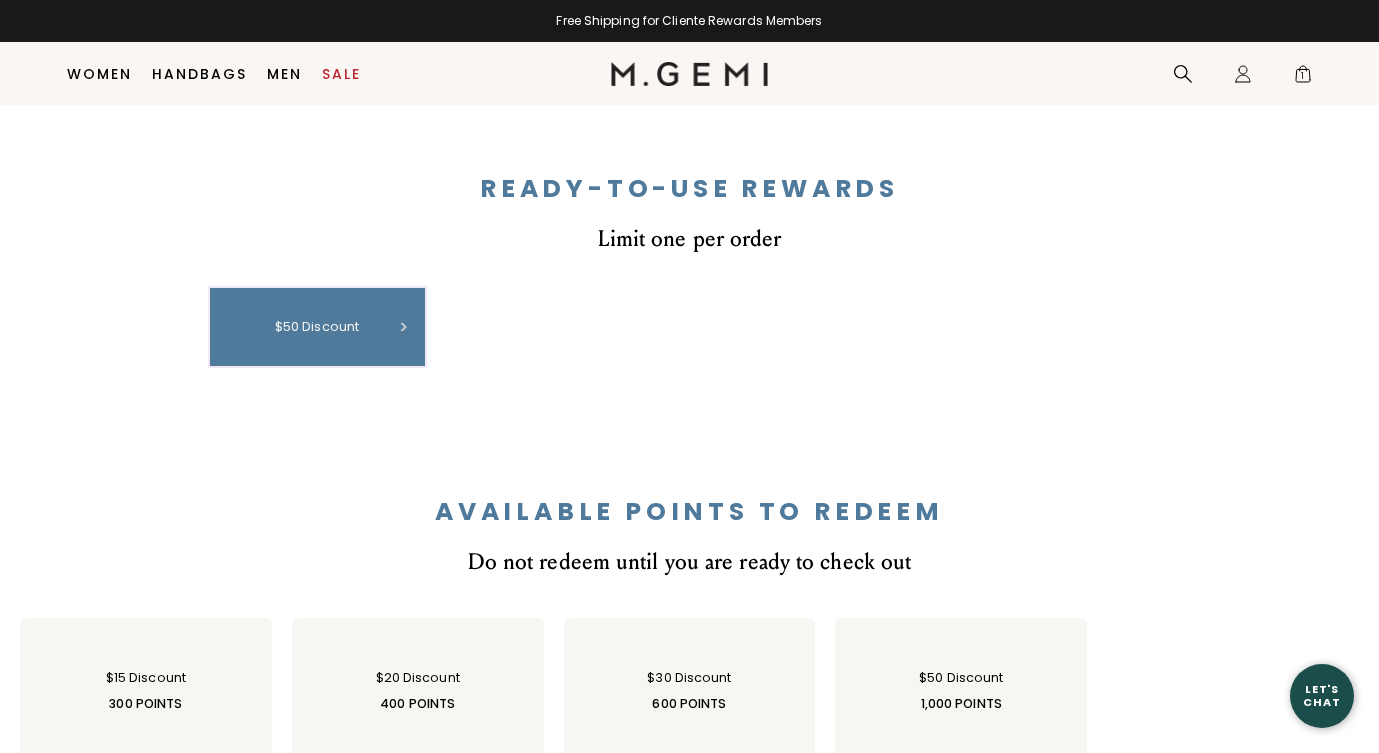 click on "$50 discount" at bounding box center (317, 327) 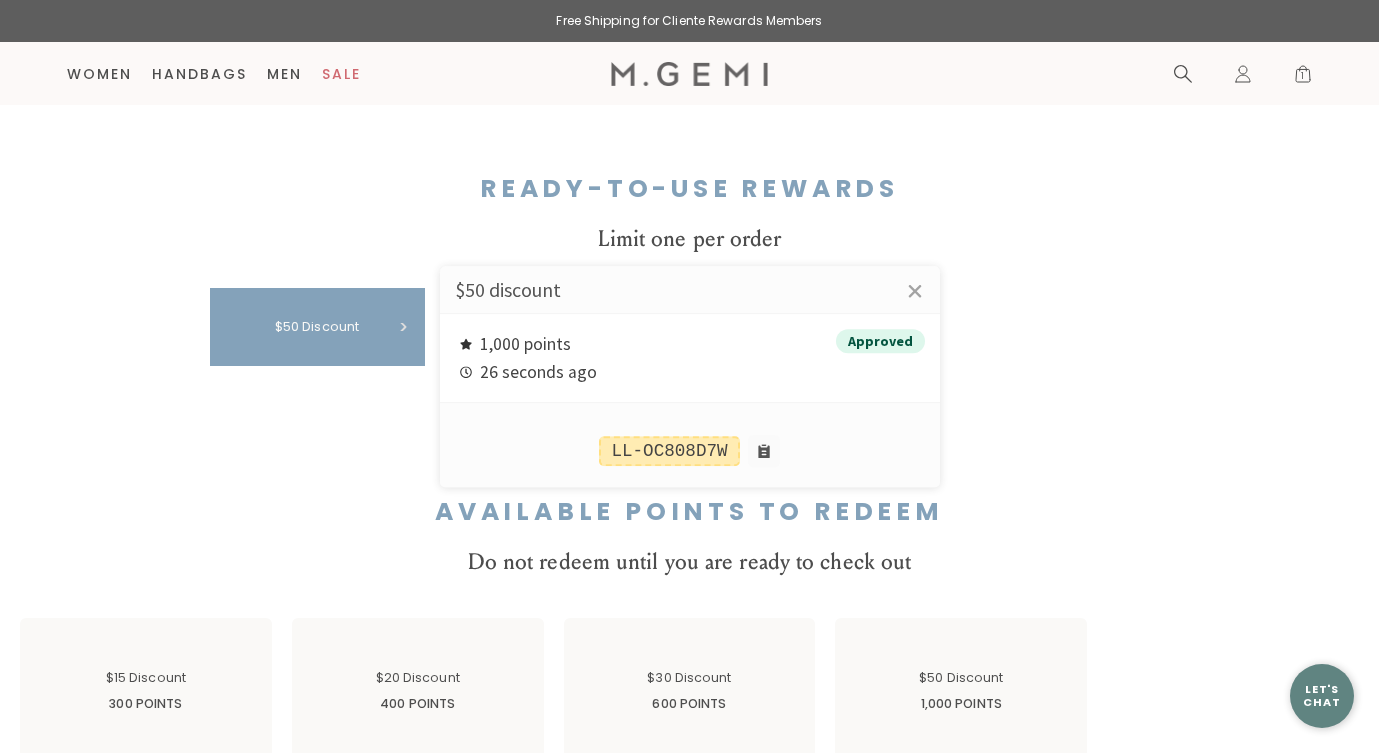 click on "LL-OC808D7W" at bounding box center [669, 451] 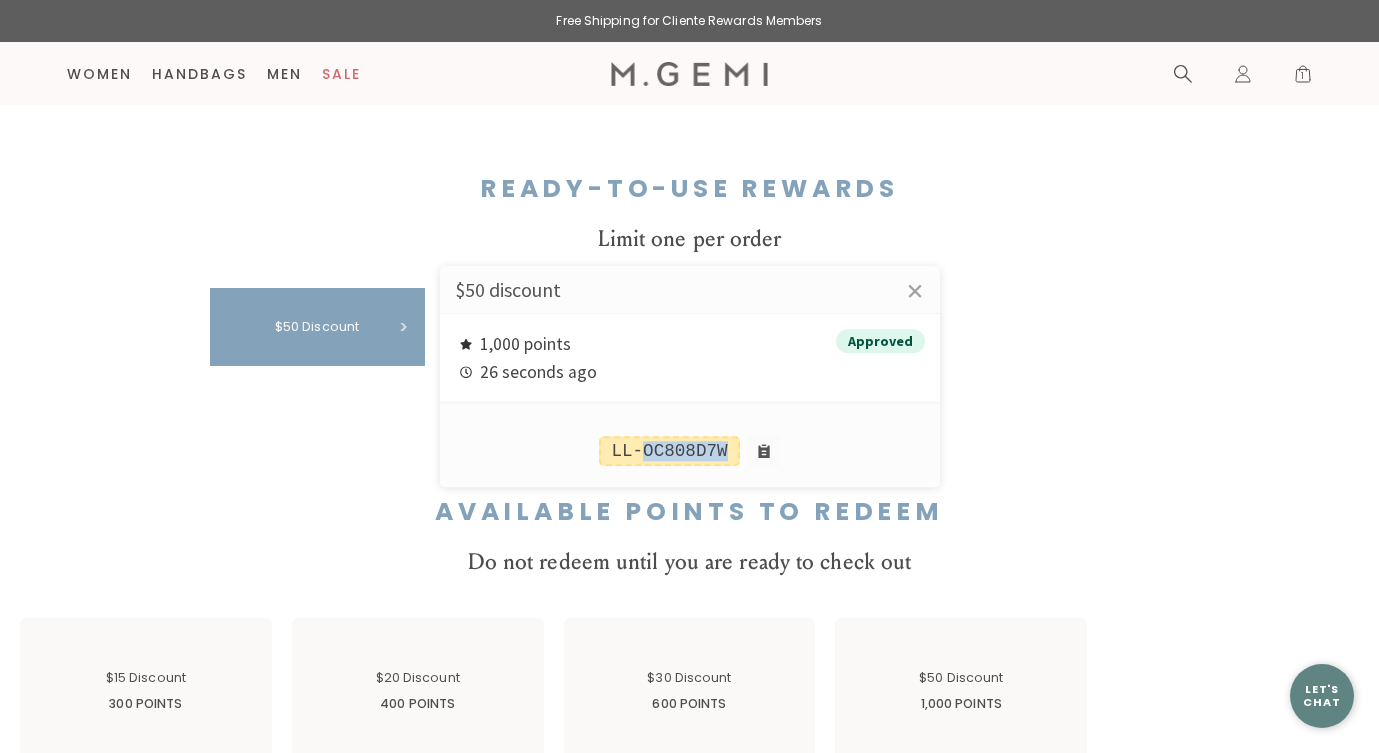 click on "LL-OC808D7W" at bounding box center (669, 451) 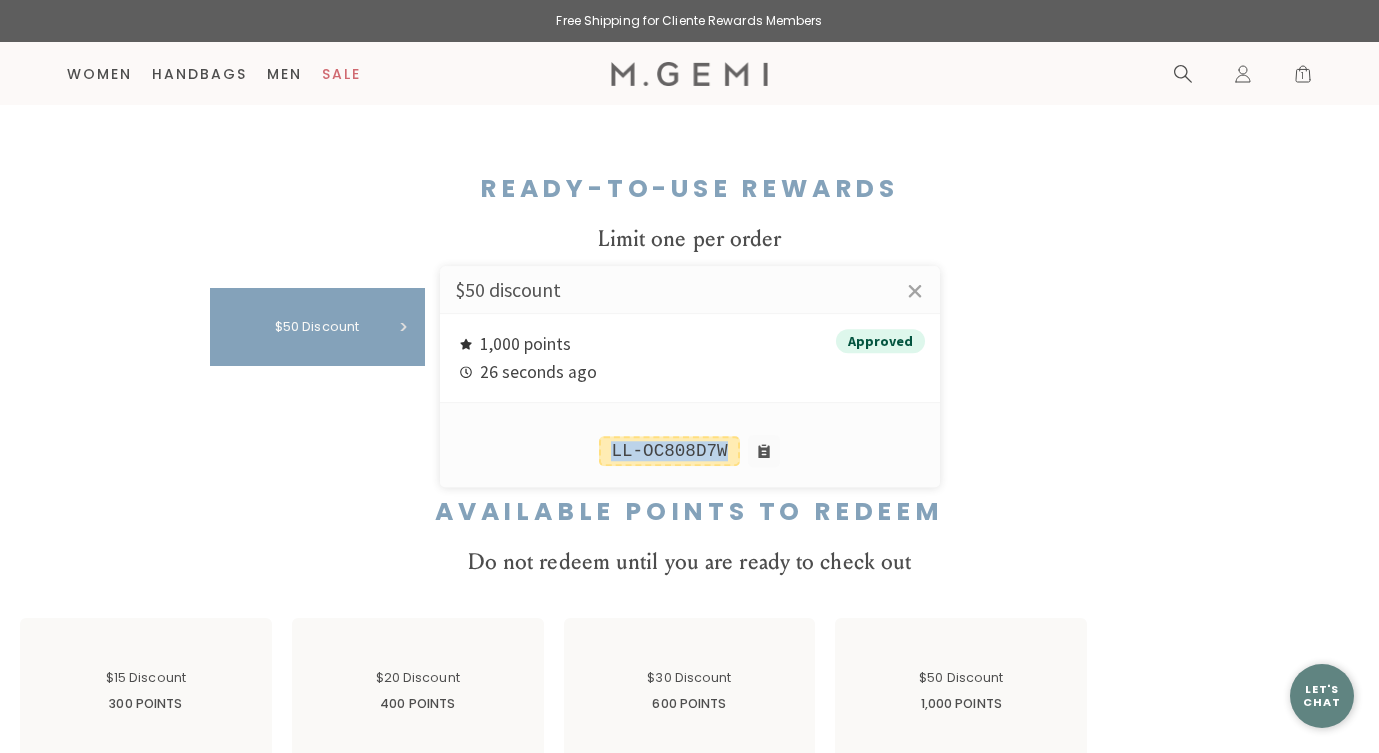click on "LL-OC808D7W" at bounding box center [669, 451] 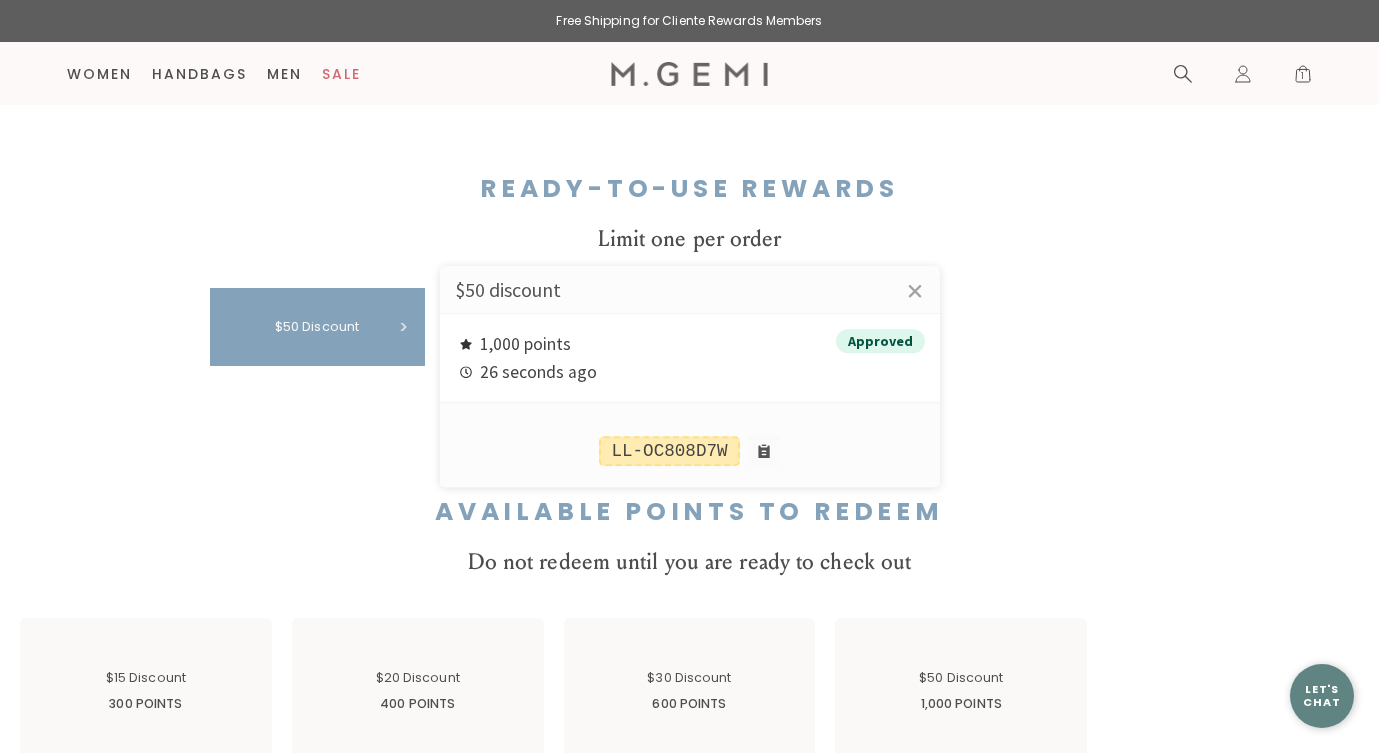 click at bounding box center [689, 376] 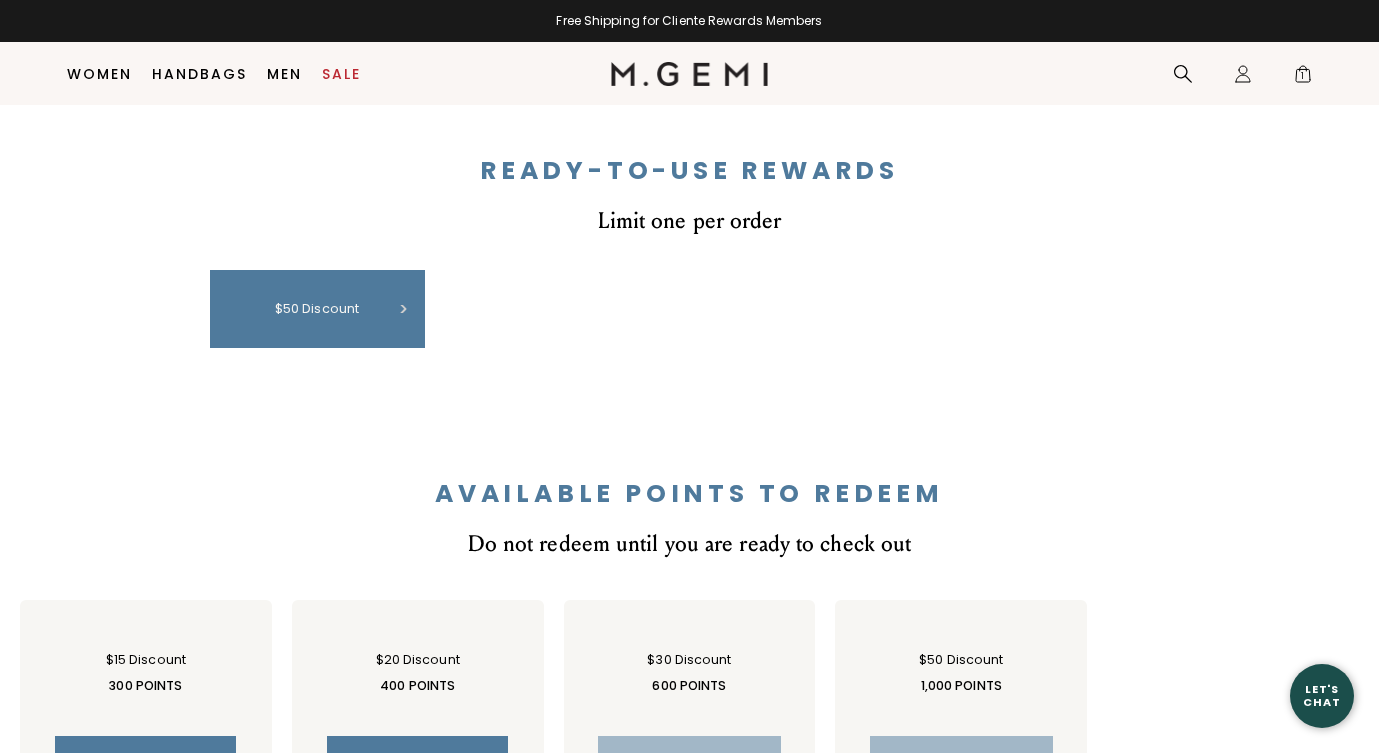 scroll, scrollTop: 403, scrollLeft: 0, axis: vertical 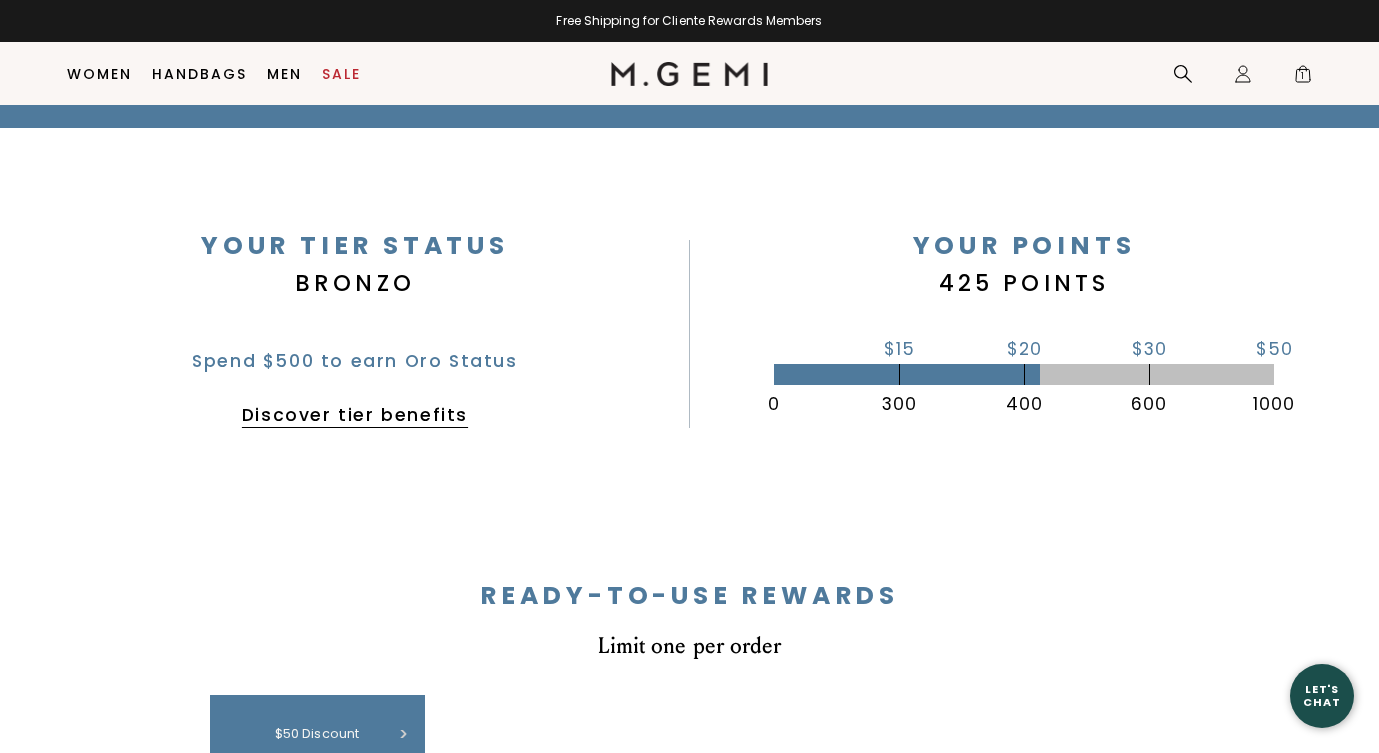 click on "Discover tier benefits" at bounding box center (355, 415) 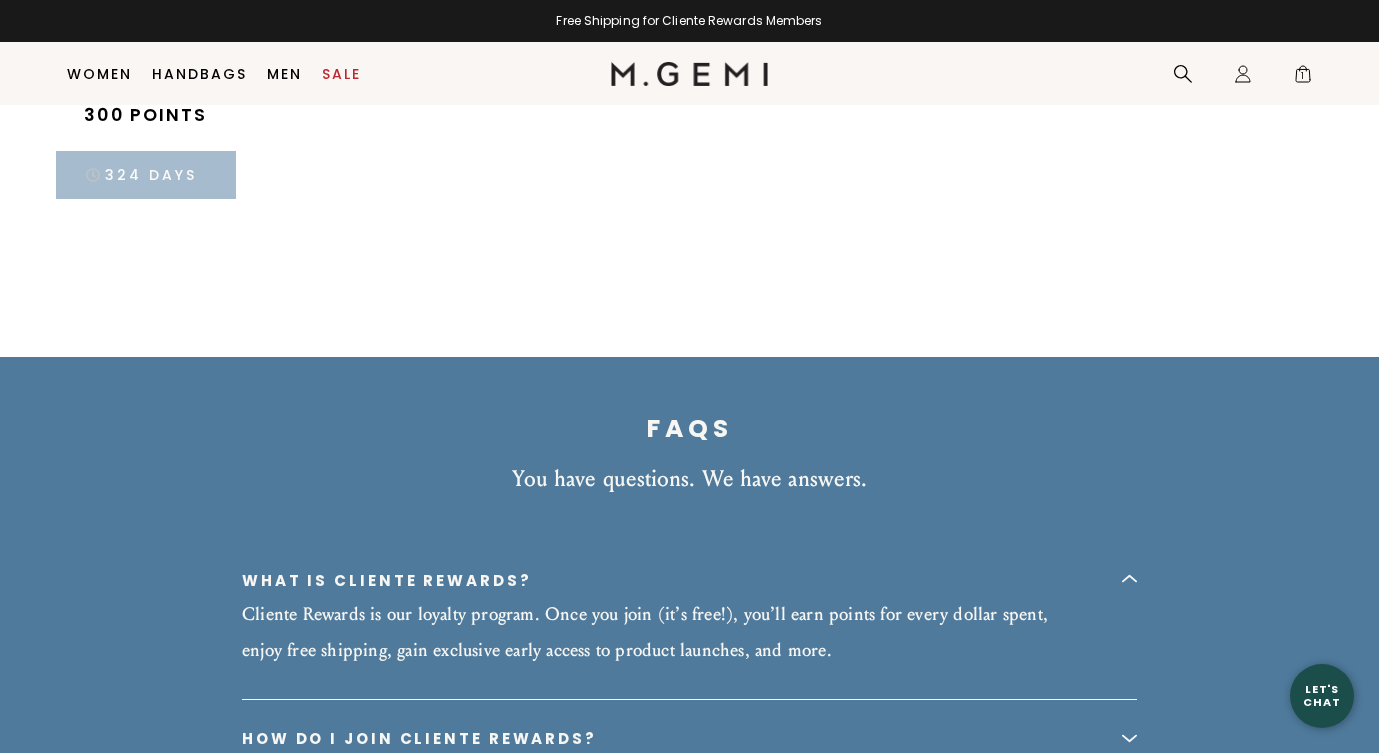 scroll, scrollTop: 3925, scrollLeft: 0, axis: vertical 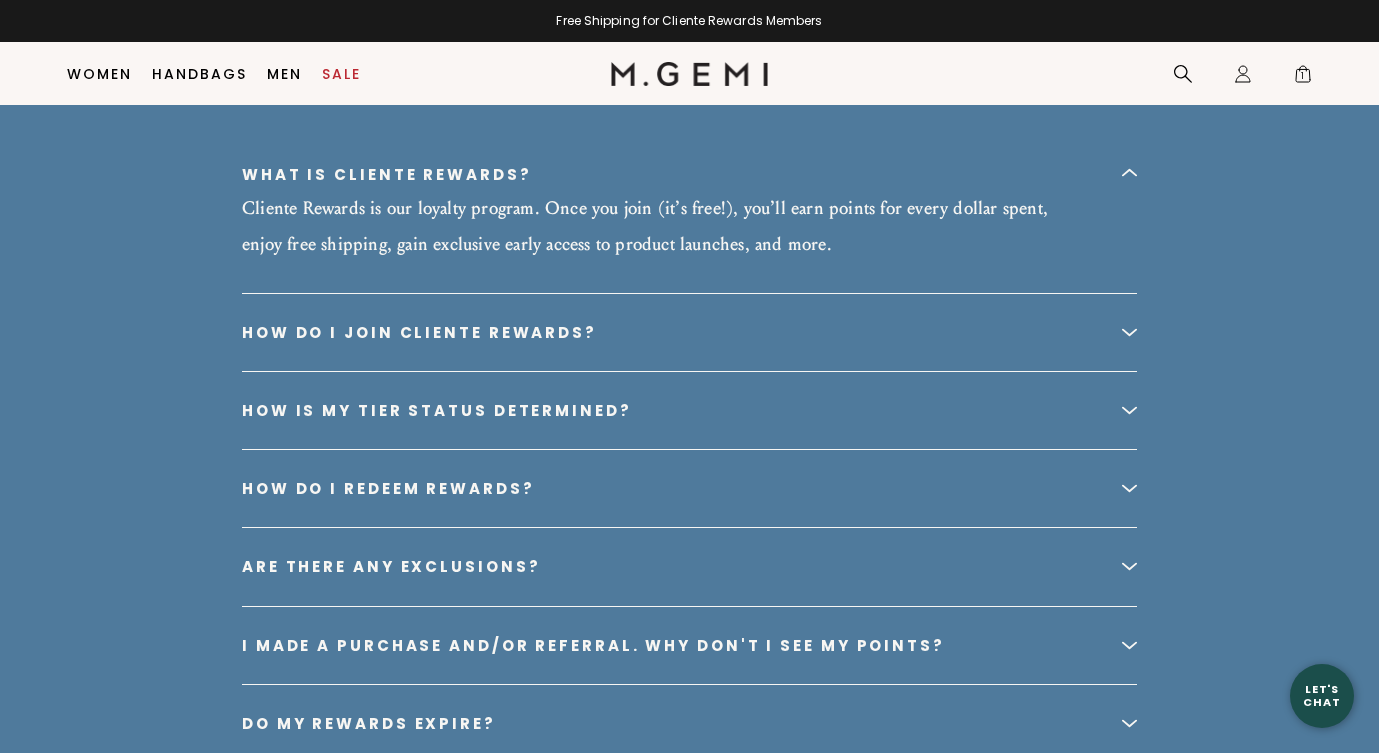 click on "How do I redeem rewards?" at bounding box center (388, 488) 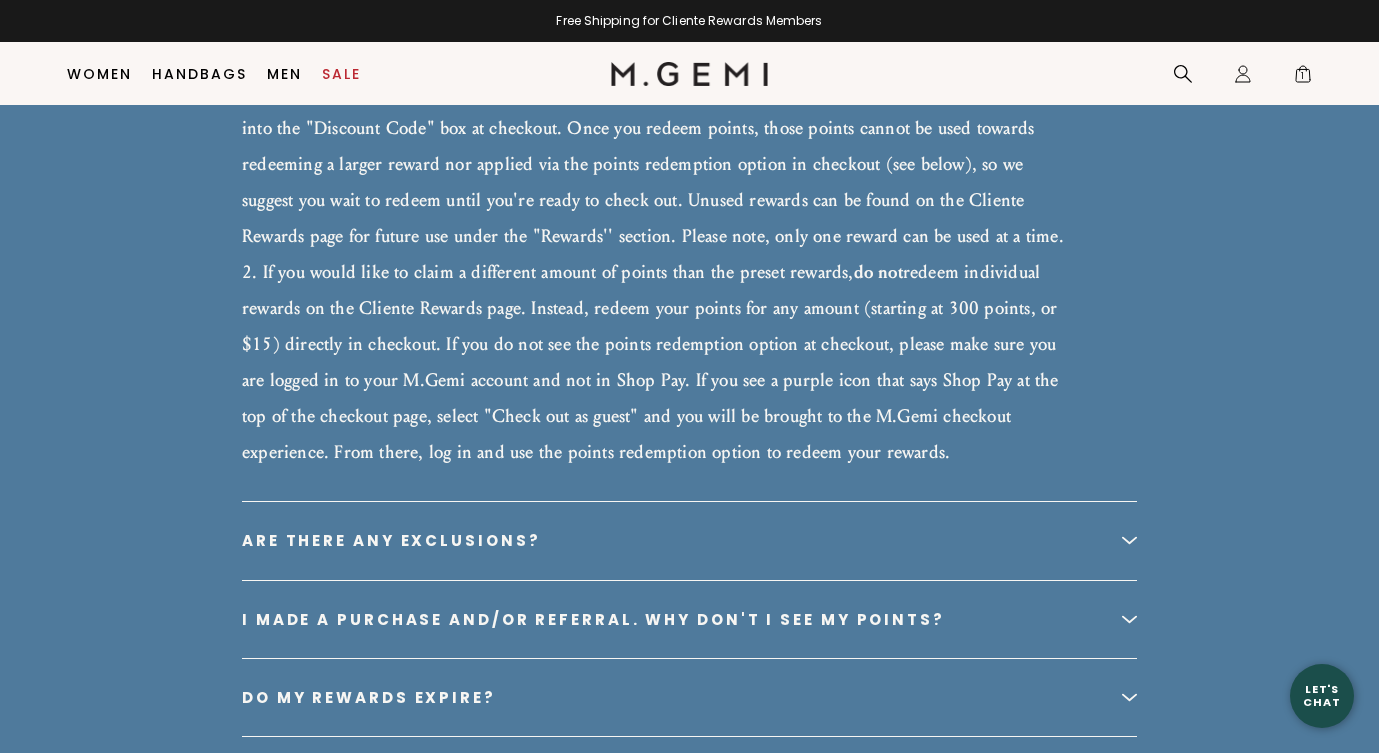 scroll, scrollTop: 4312, scrollLeft: 0, axis: vertical 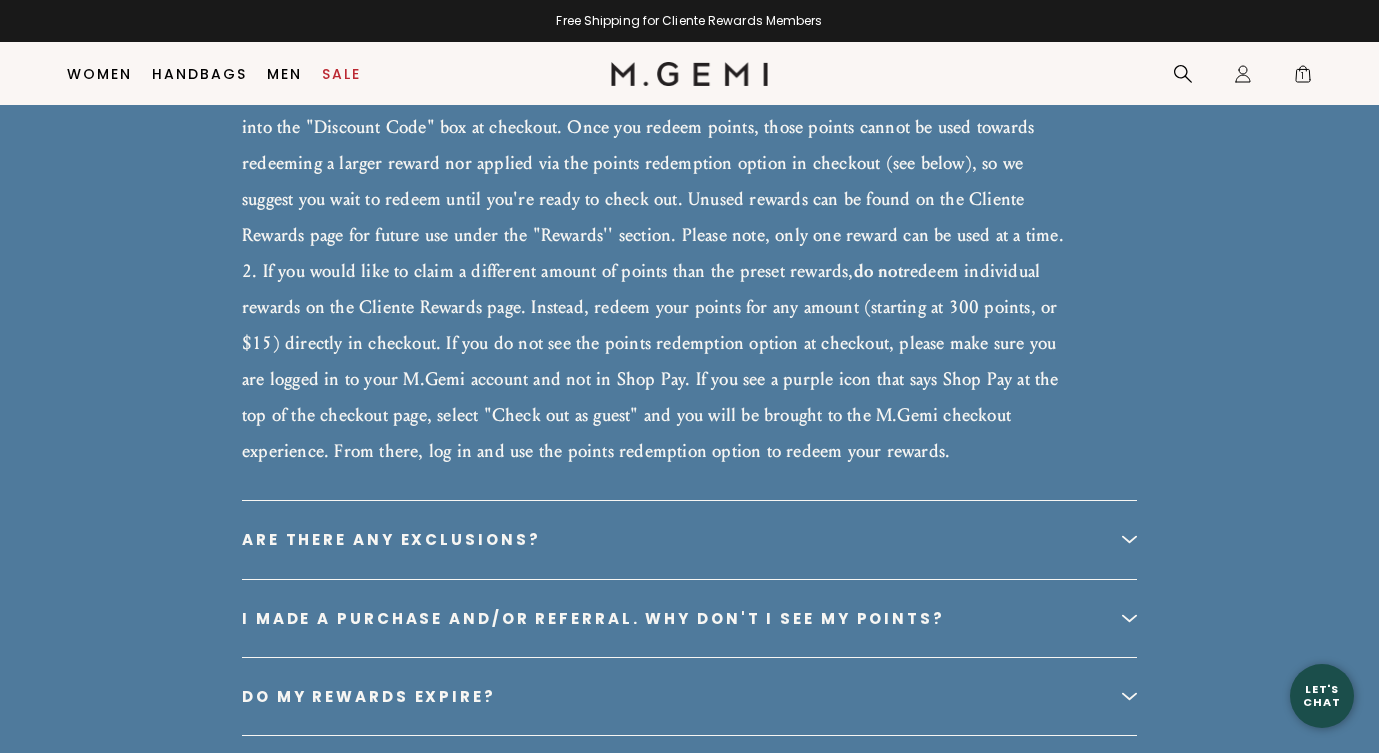 click on "Are there any exclusions?" at bounding box center [689, 539] 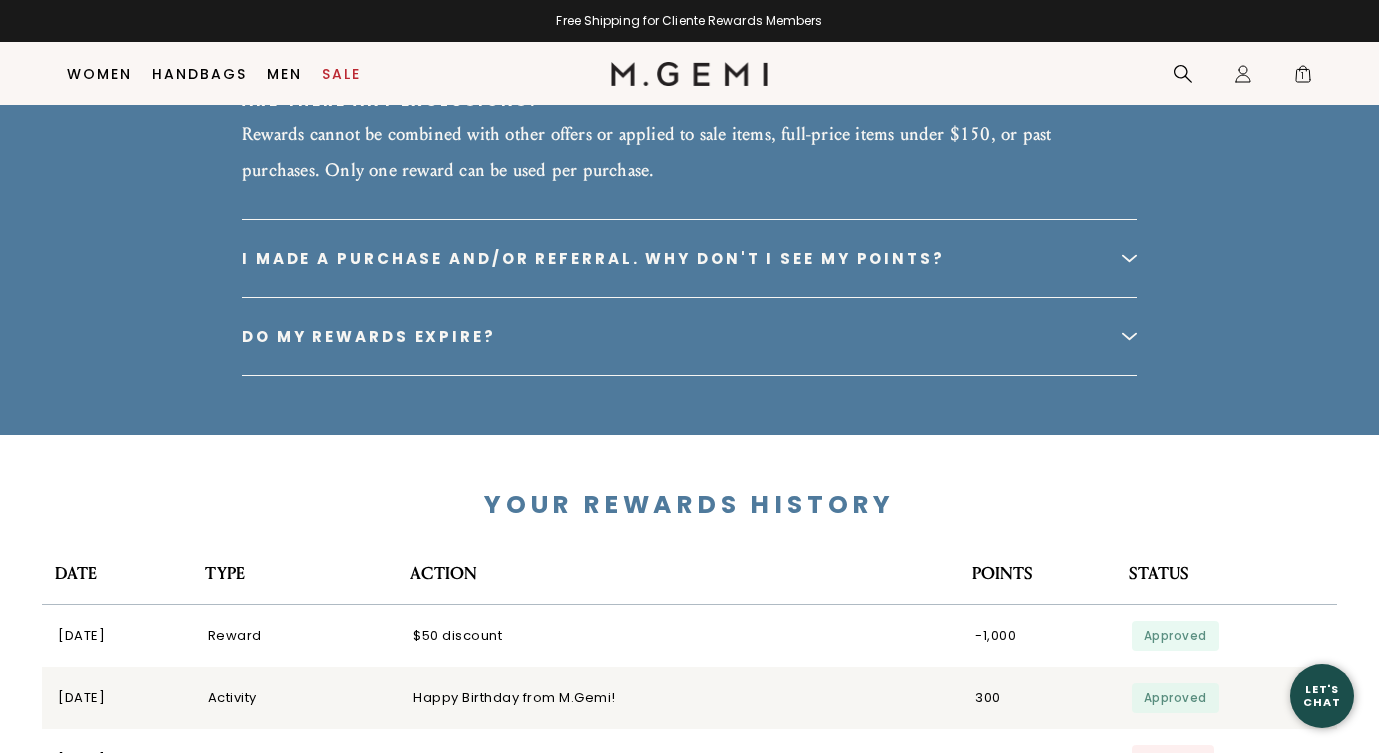 scroll, scrollTop: 4156, scrollLeft: 0, axis: vertical 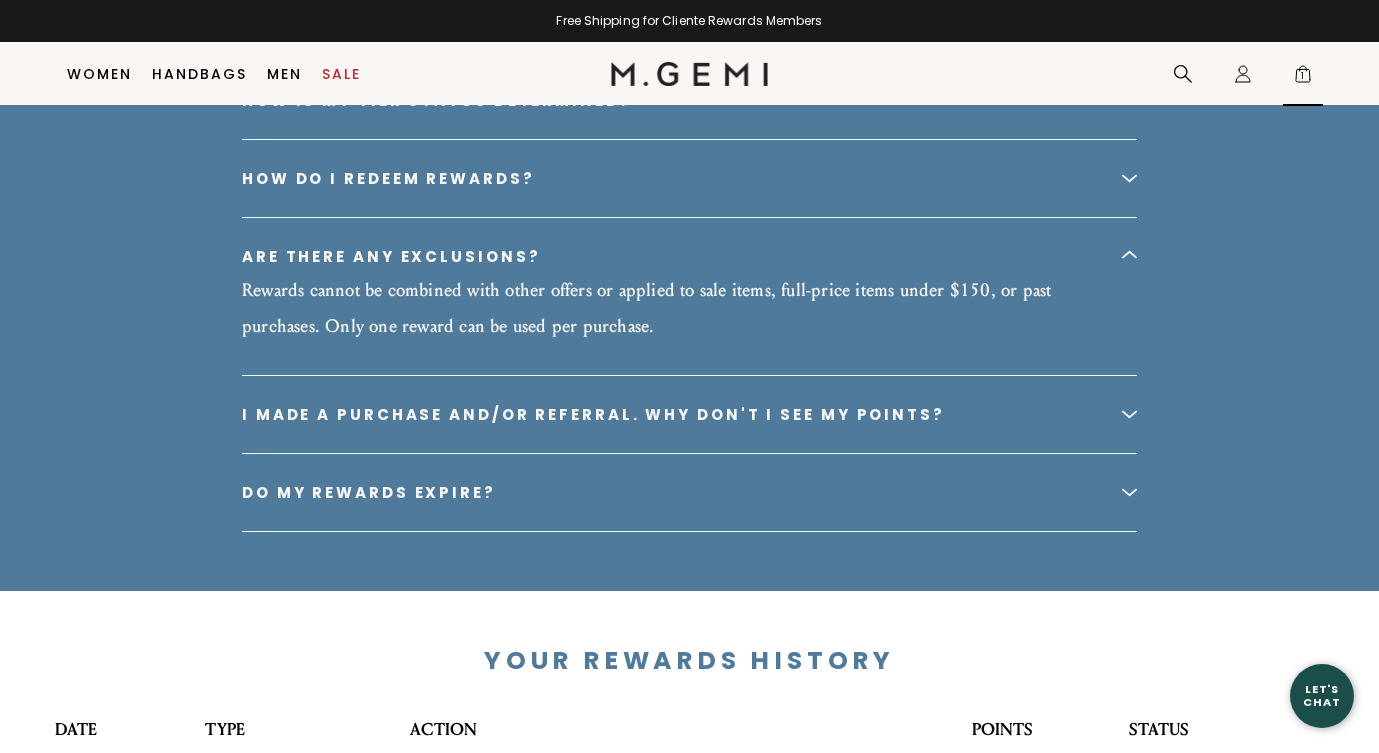 click on "1" at bounding box center [1303, 78] 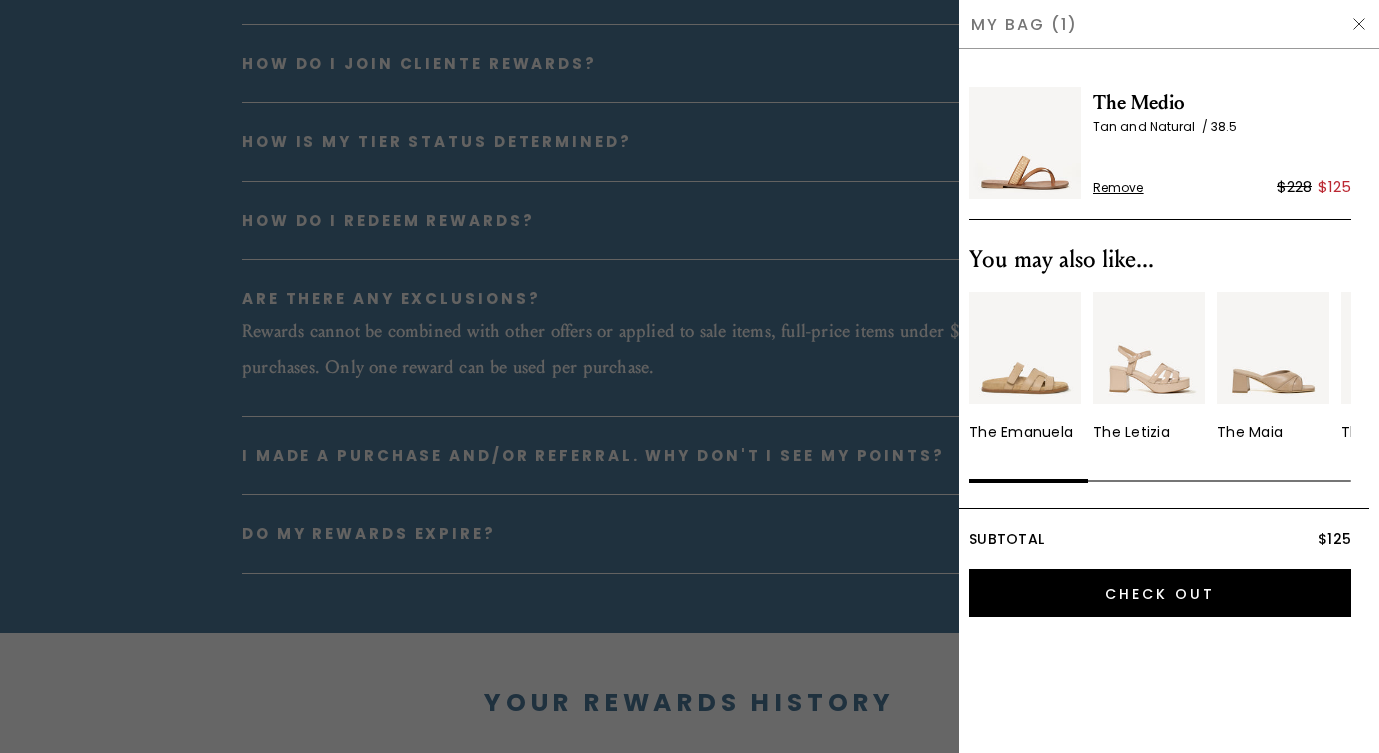 scroll, scrollTop: 0, scrollLeft: 0, axis: both 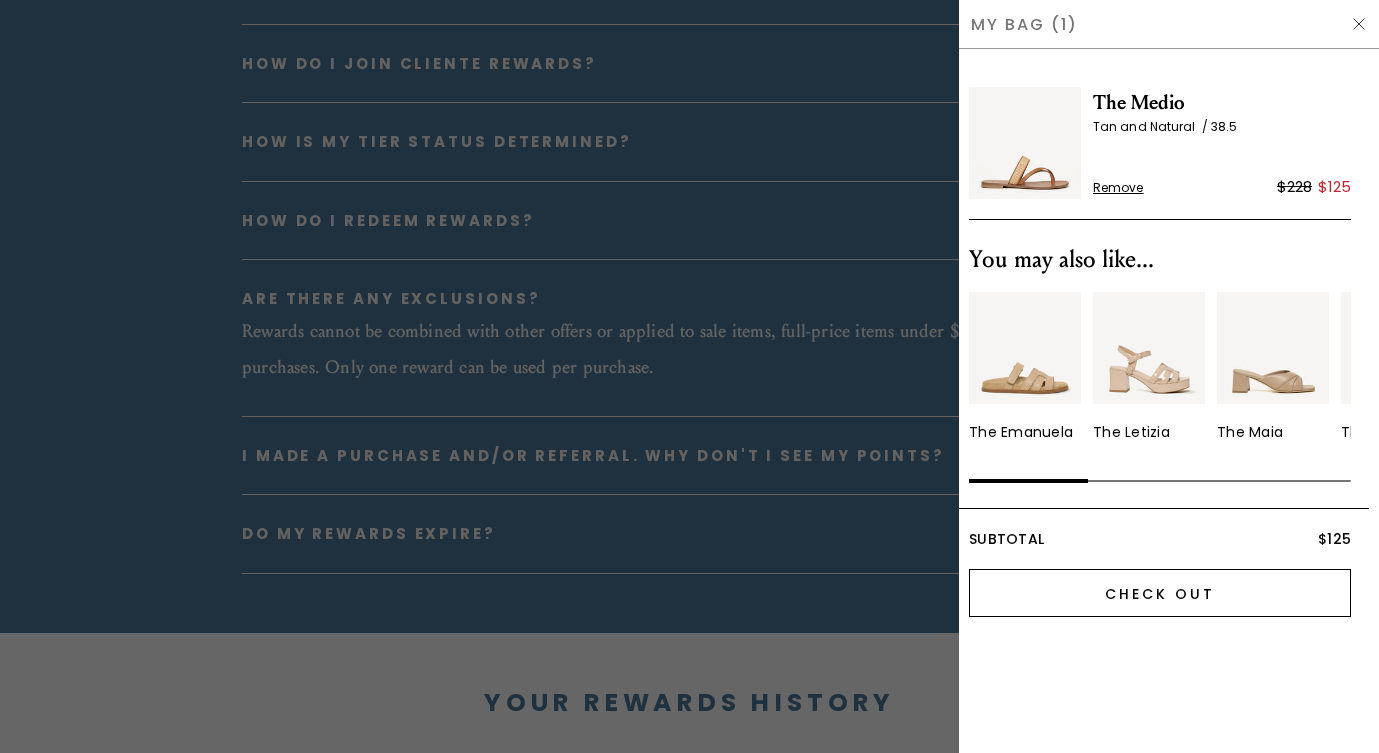 click on "Check Out" at bounding box center (1160, 593) 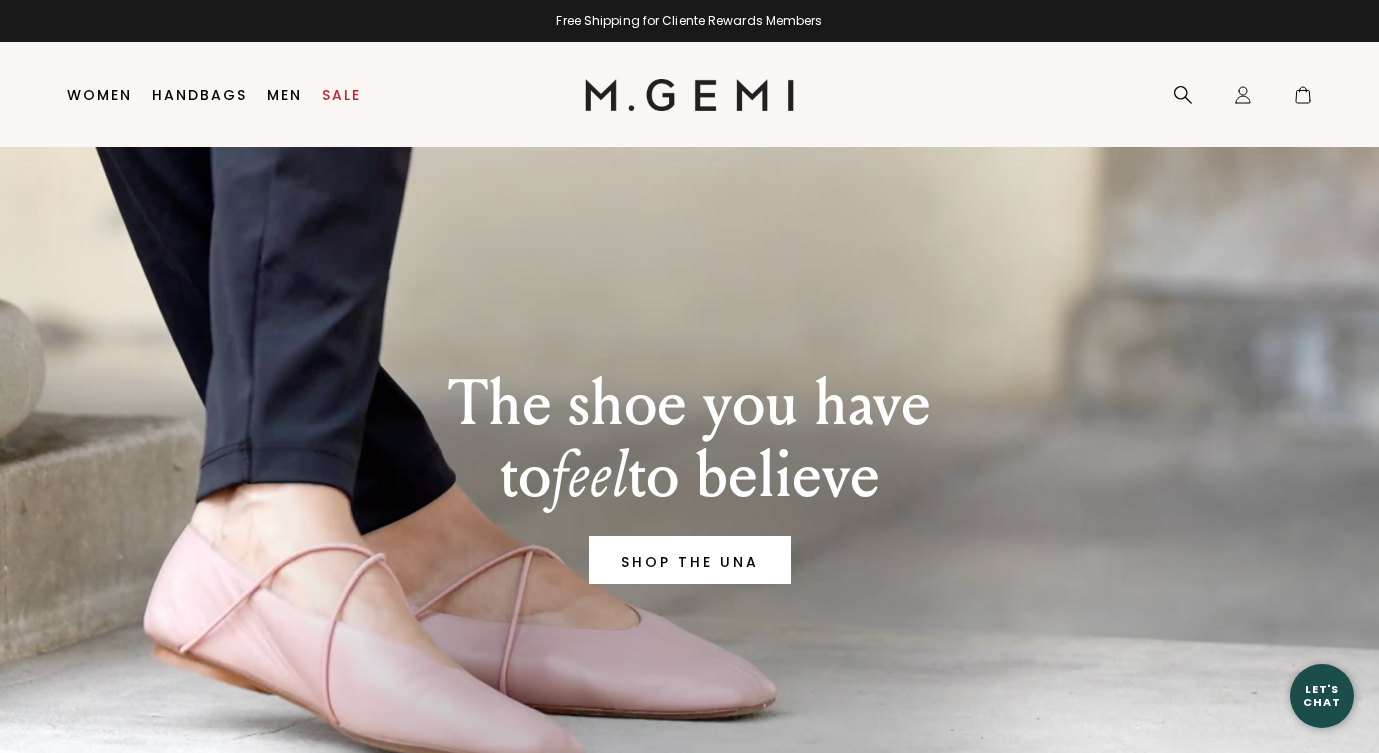 scroll, scrollTop: 0, scrollLeft: 0, axis: both 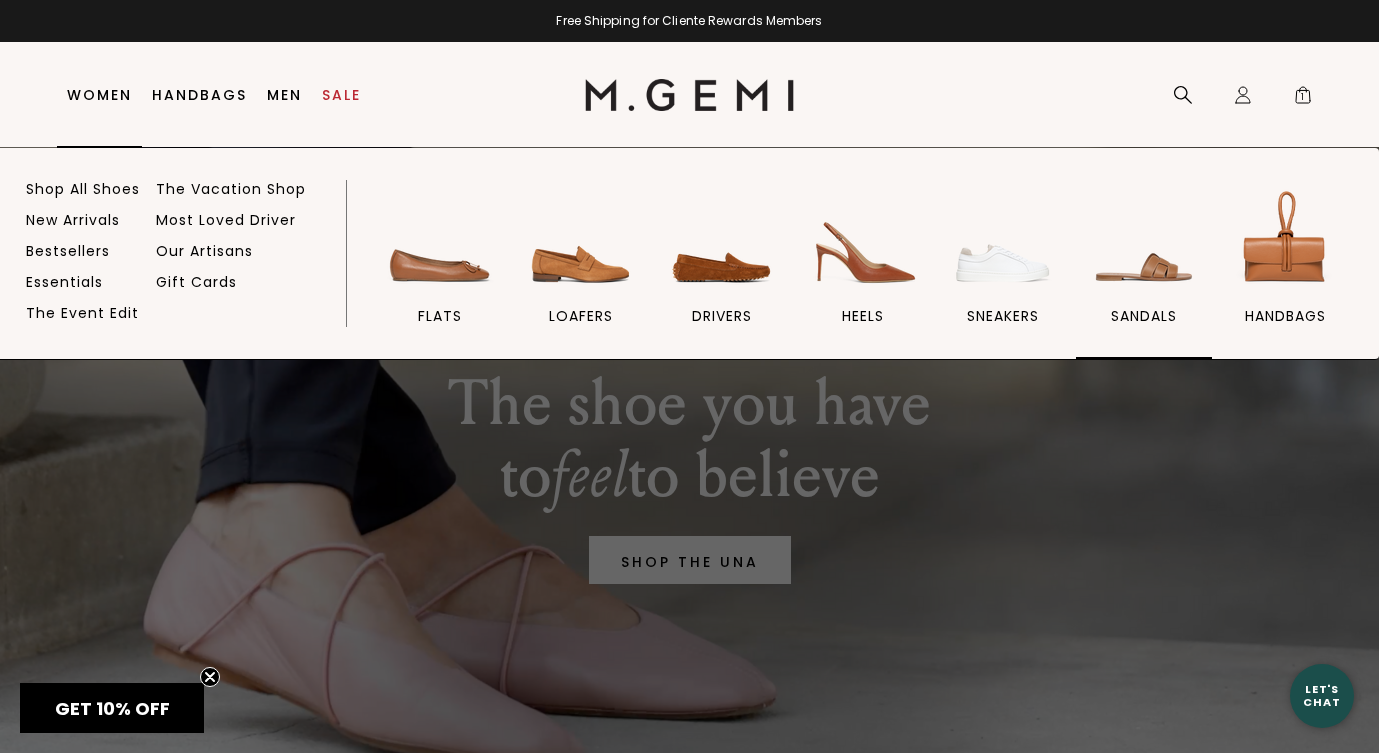 click at bounding box center (1144, 241) 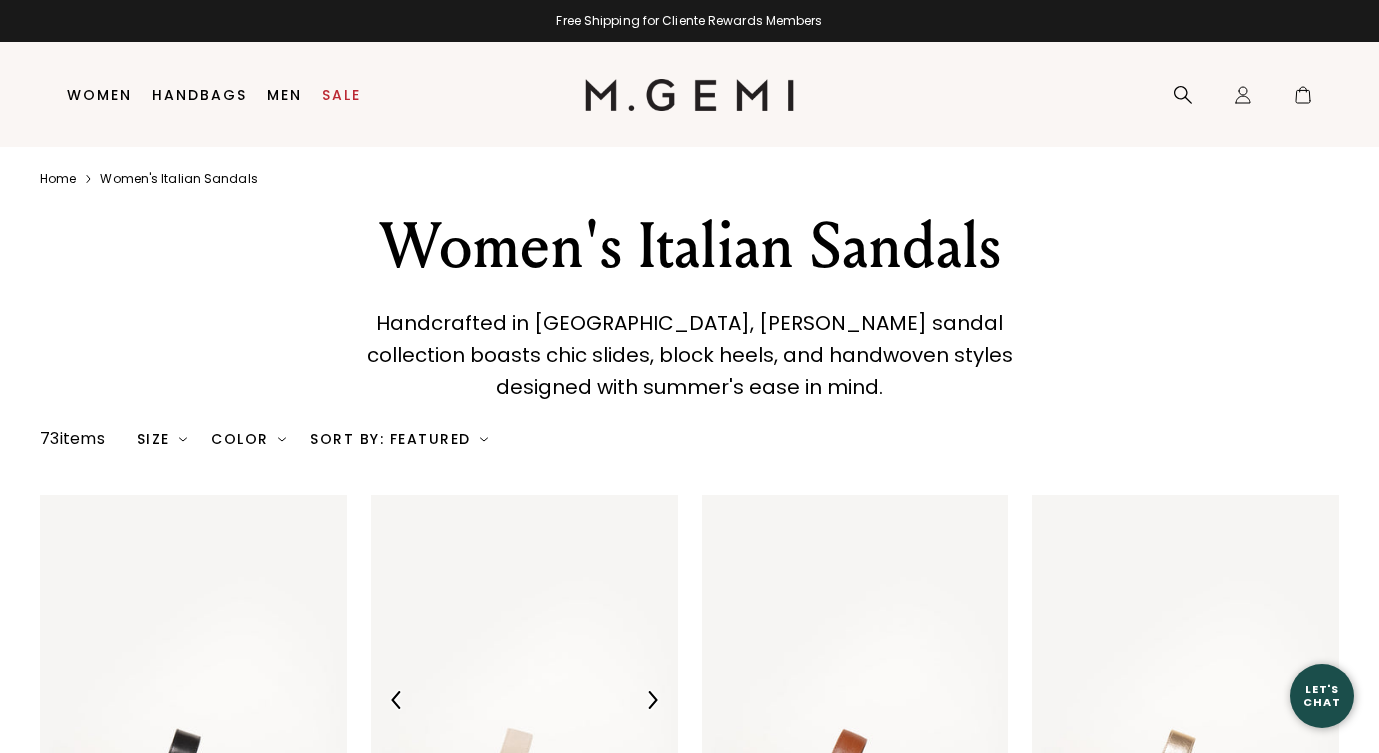 scroll, scrollTop: 0, scrollLeft: 0, axis: both 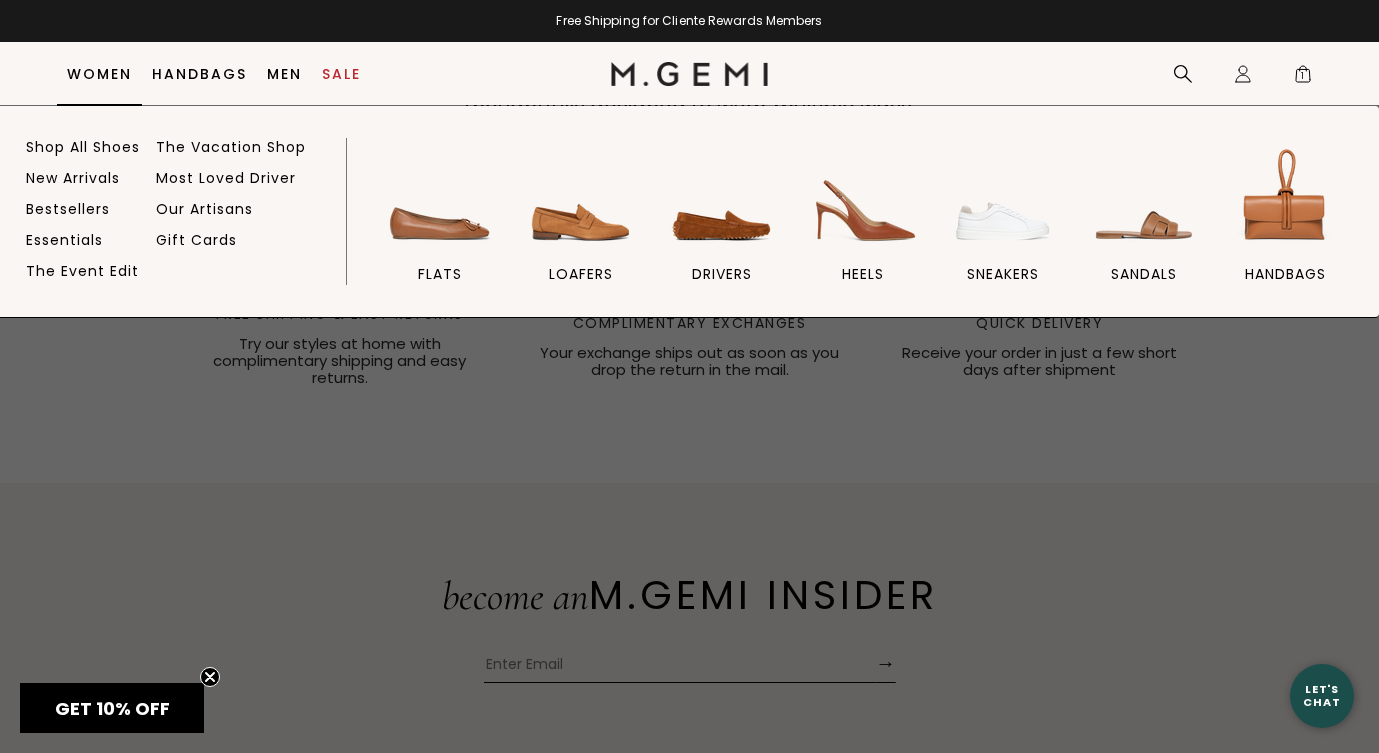 click on "Women" at bounding box center [99, 74] 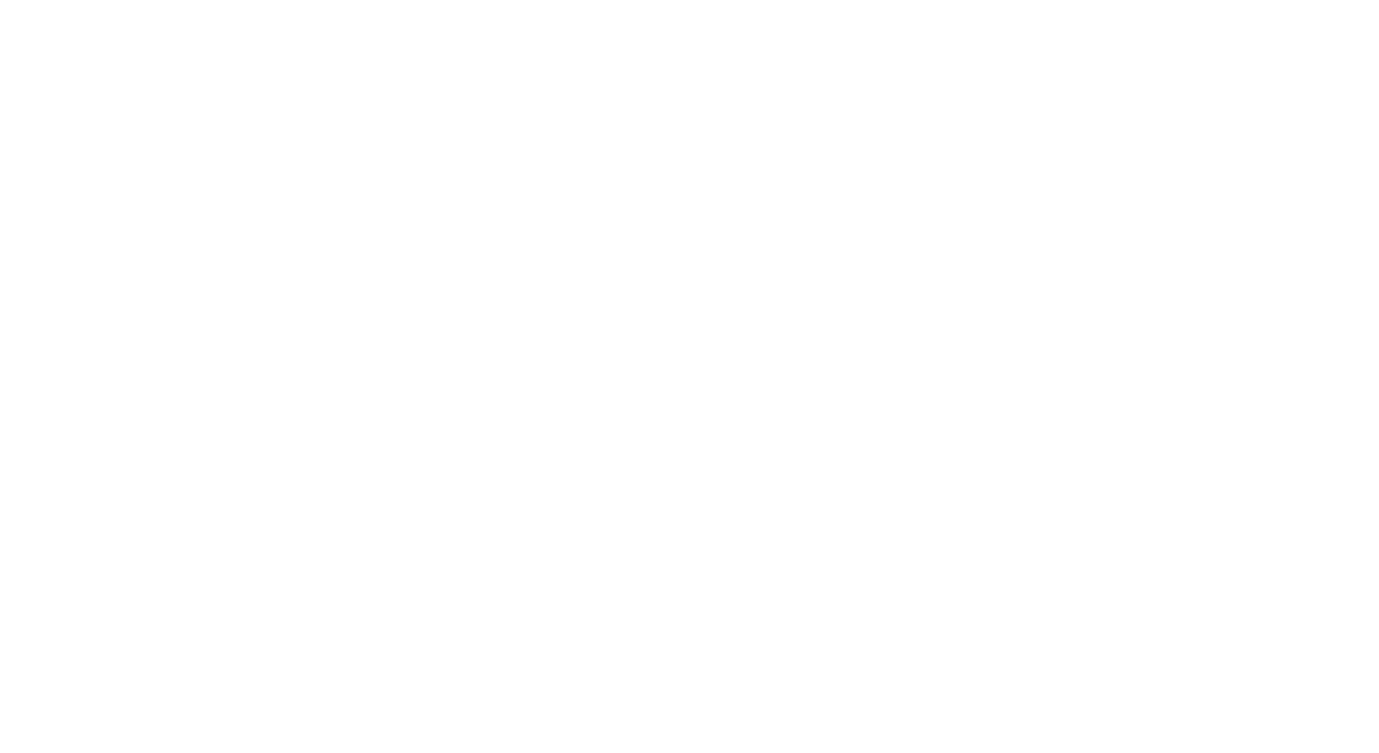 scroll, scrollTop: 0, scrollLeft: 0, axis: both 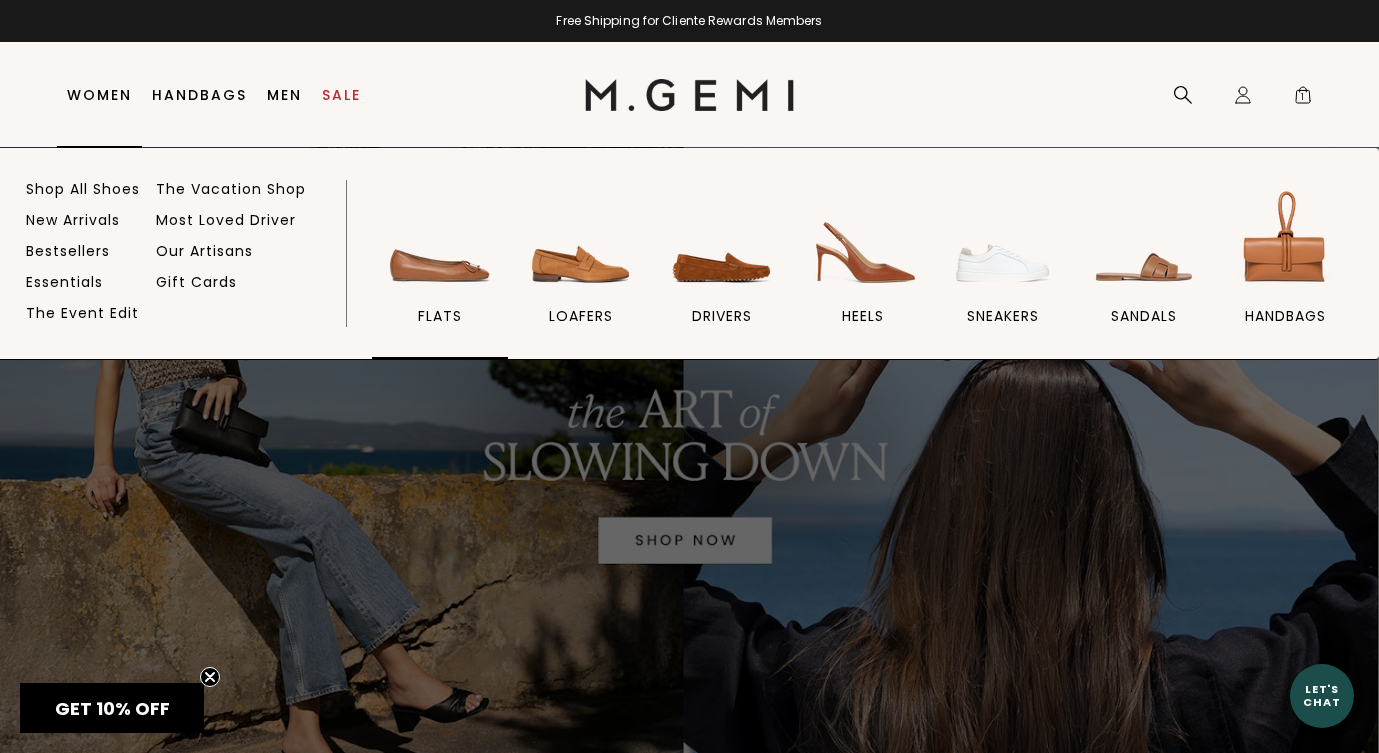 click at bounding box center (440, 241) 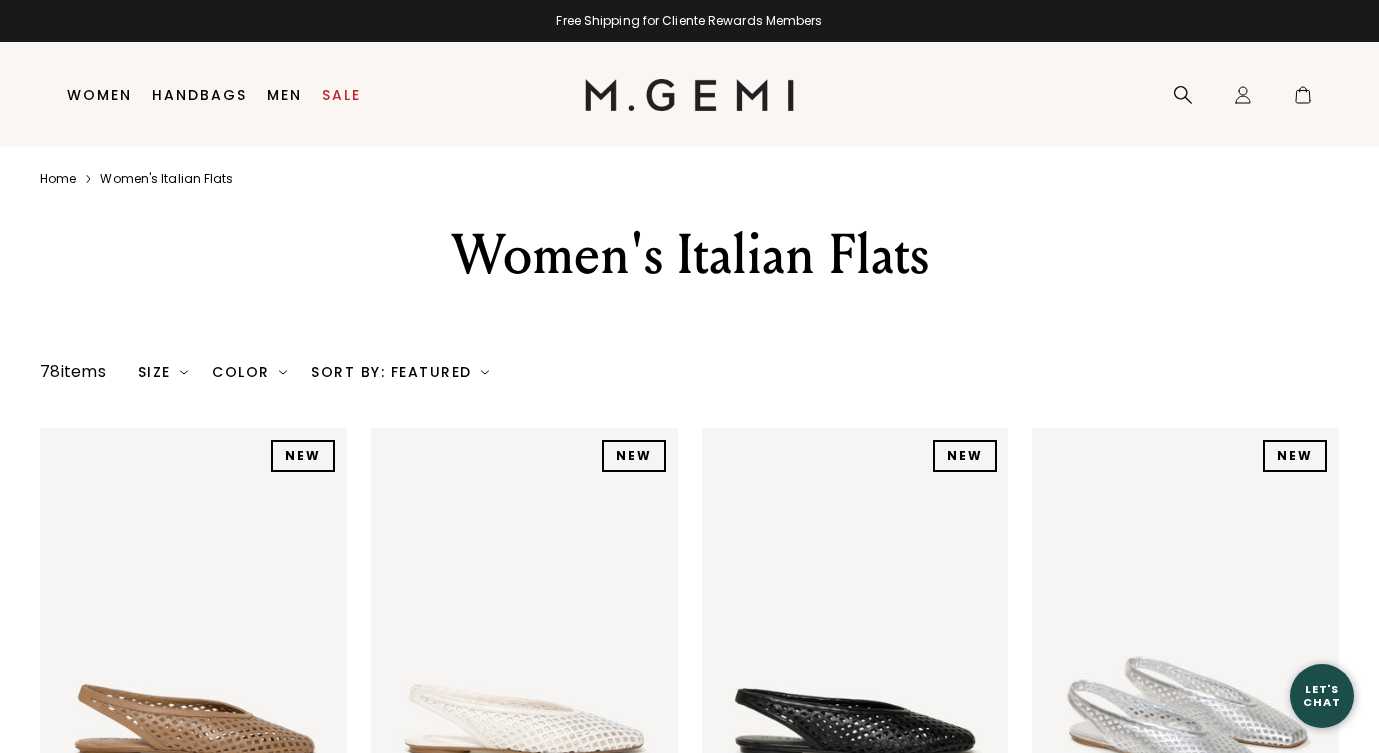 scroll, scrollTop: 0, scrollLeft: 0, axis: both 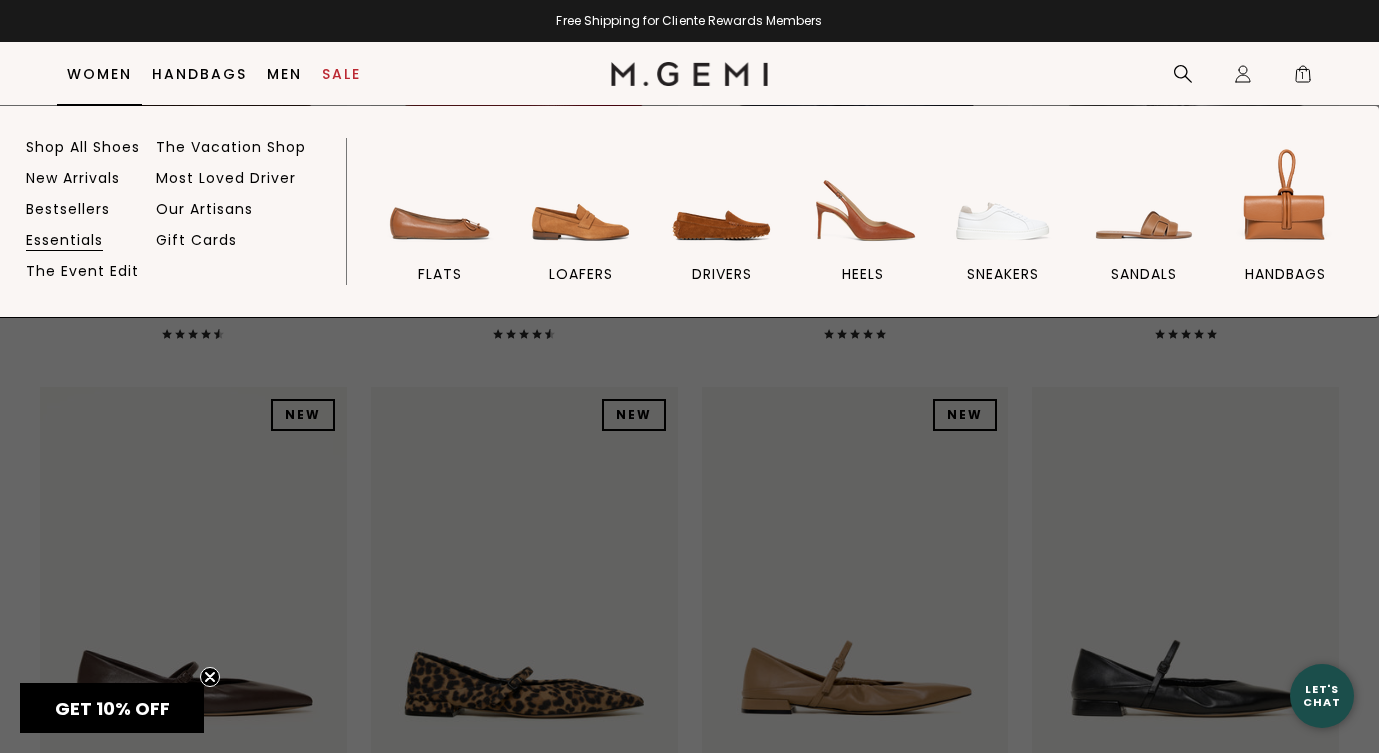 click on "Essentials" at bounding box center [64, 240] 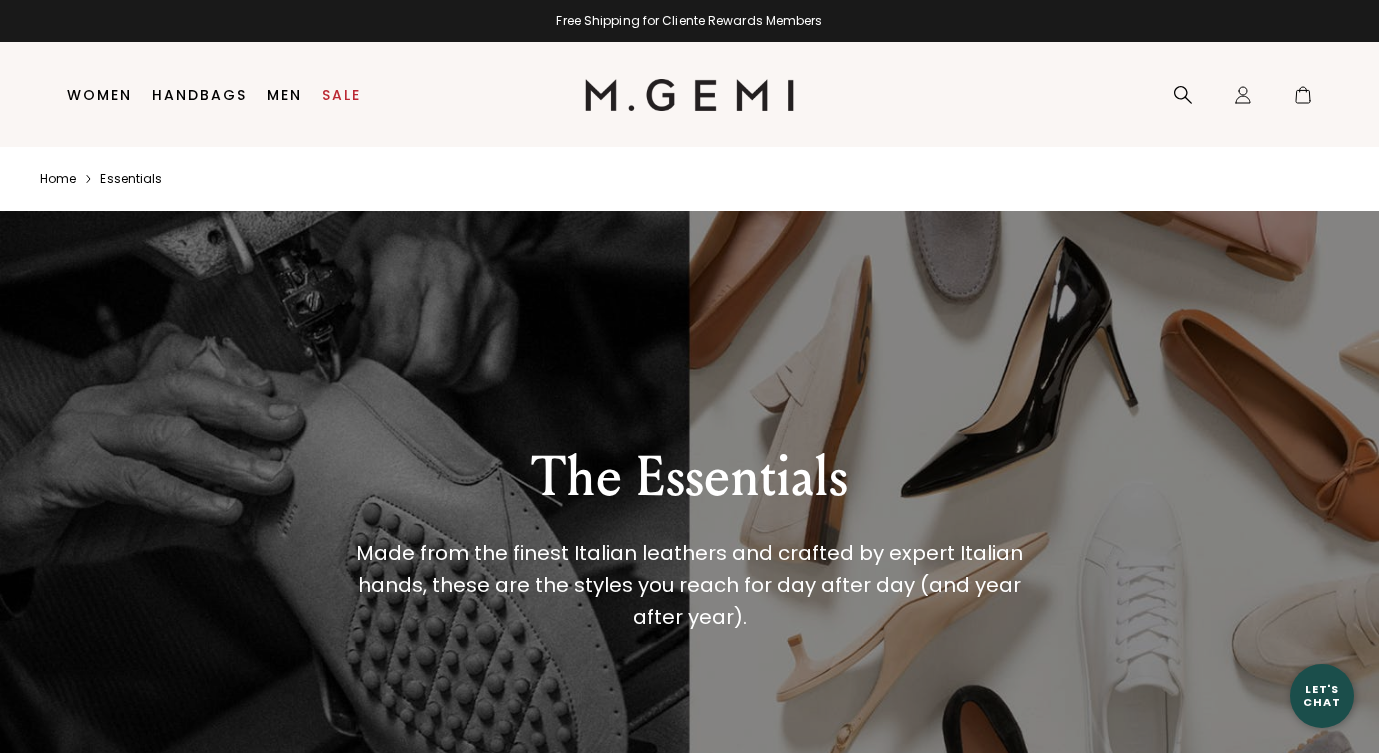 scroll, scrollTop: 0, scrollLeft: 0, axis: both 